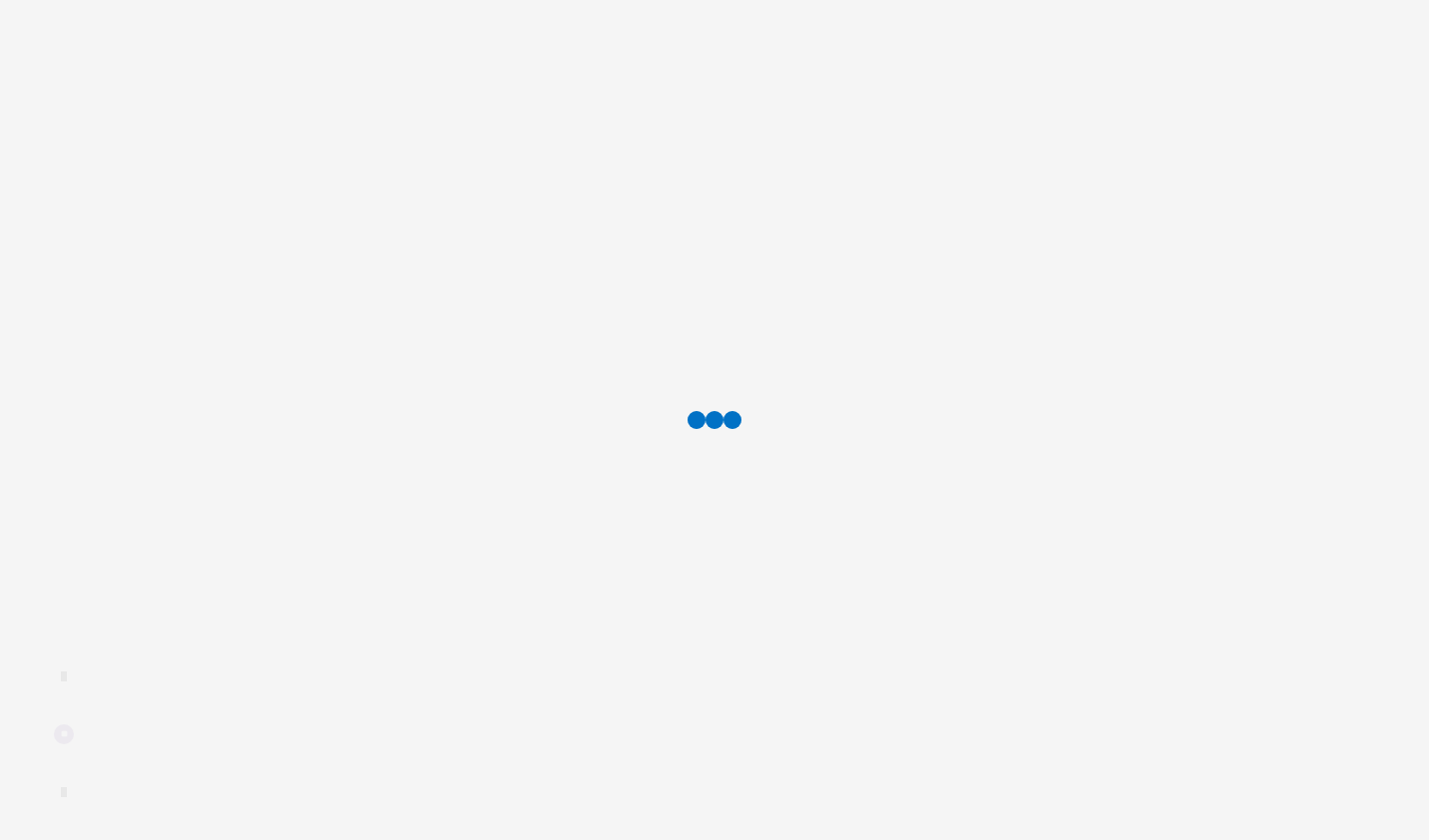 scroll, scrollTop: 0, scrollLeft: 0, axis: both 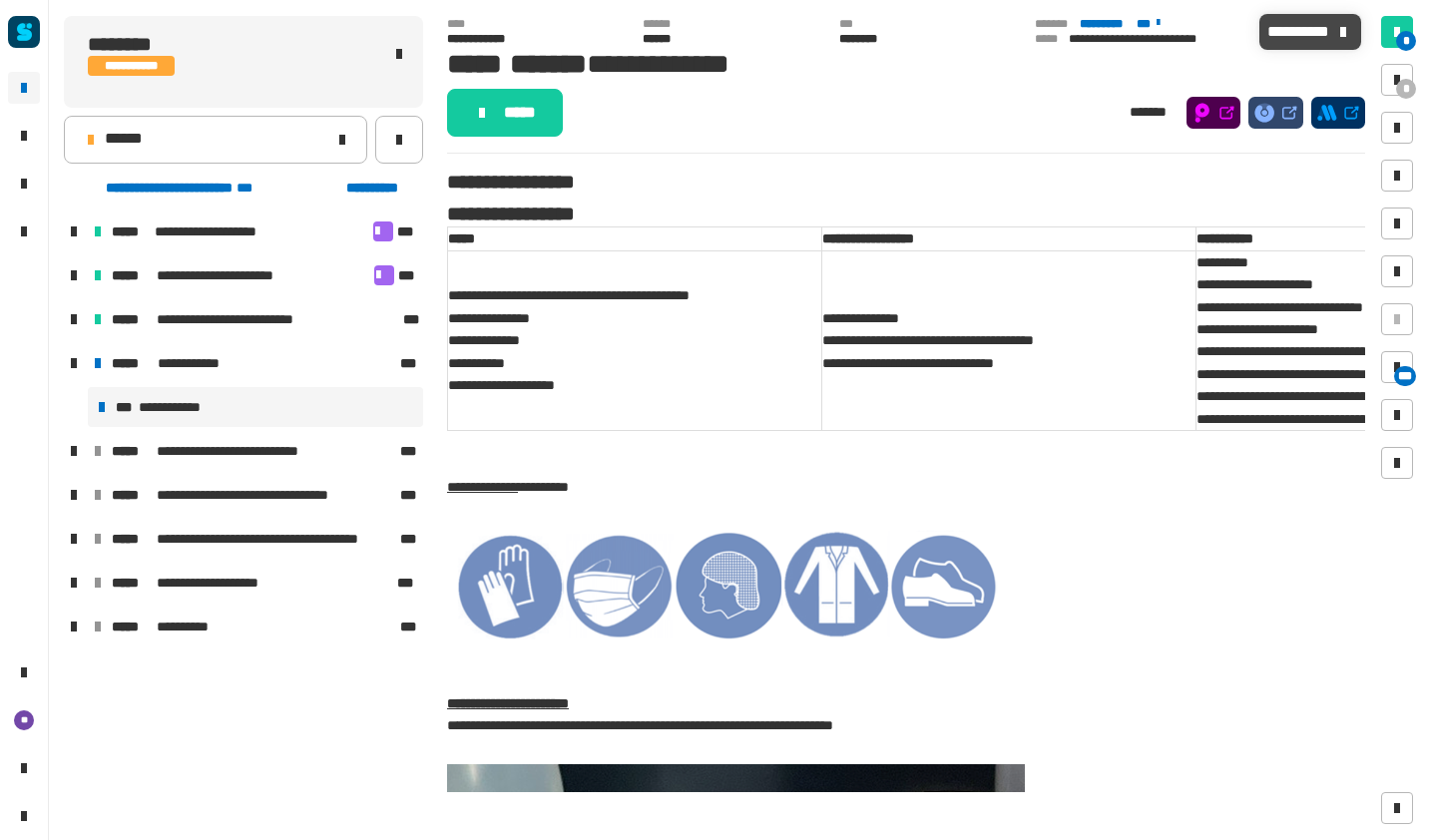 click at bounding box center (1397, 32) 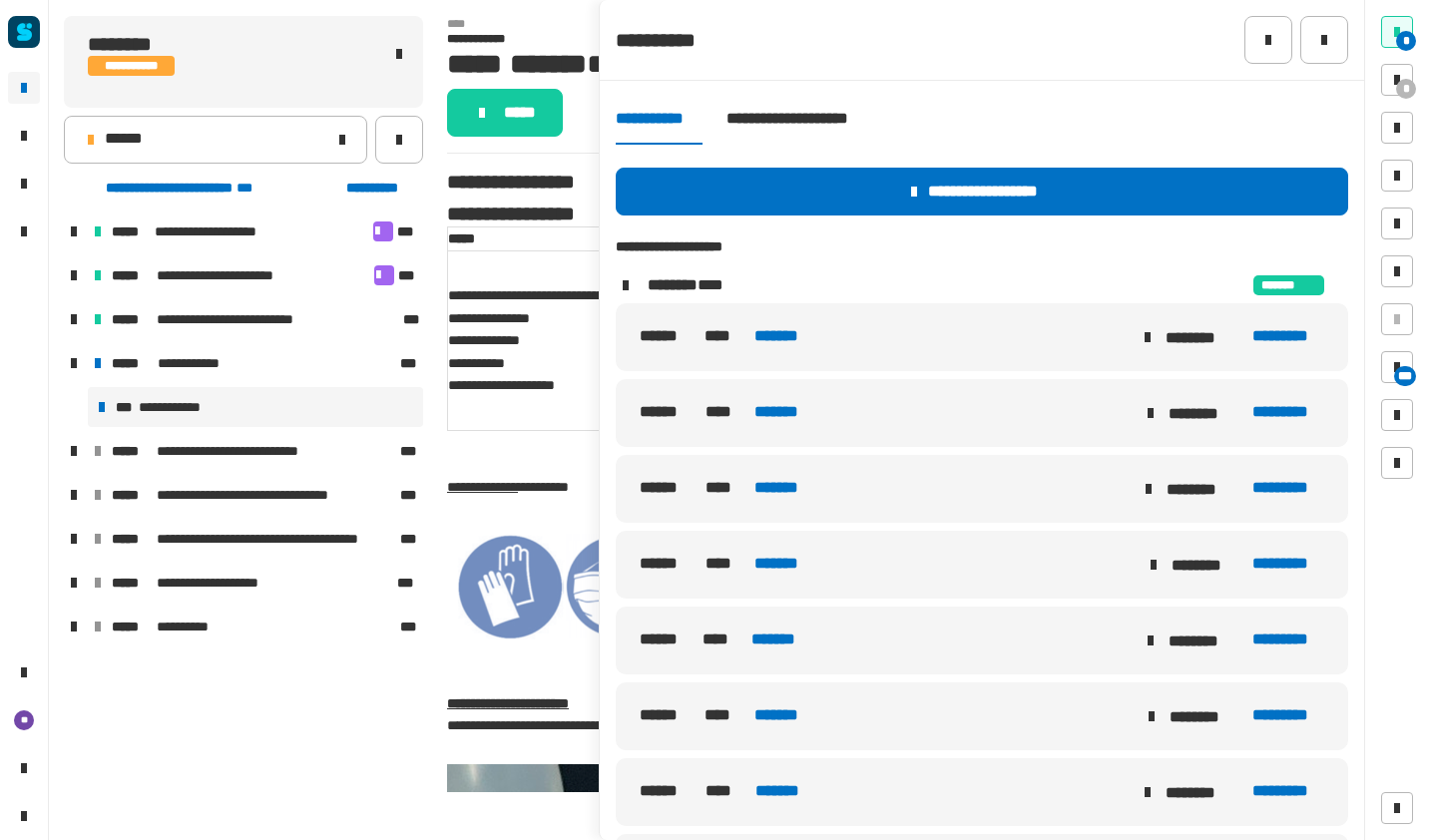 click on "**********" 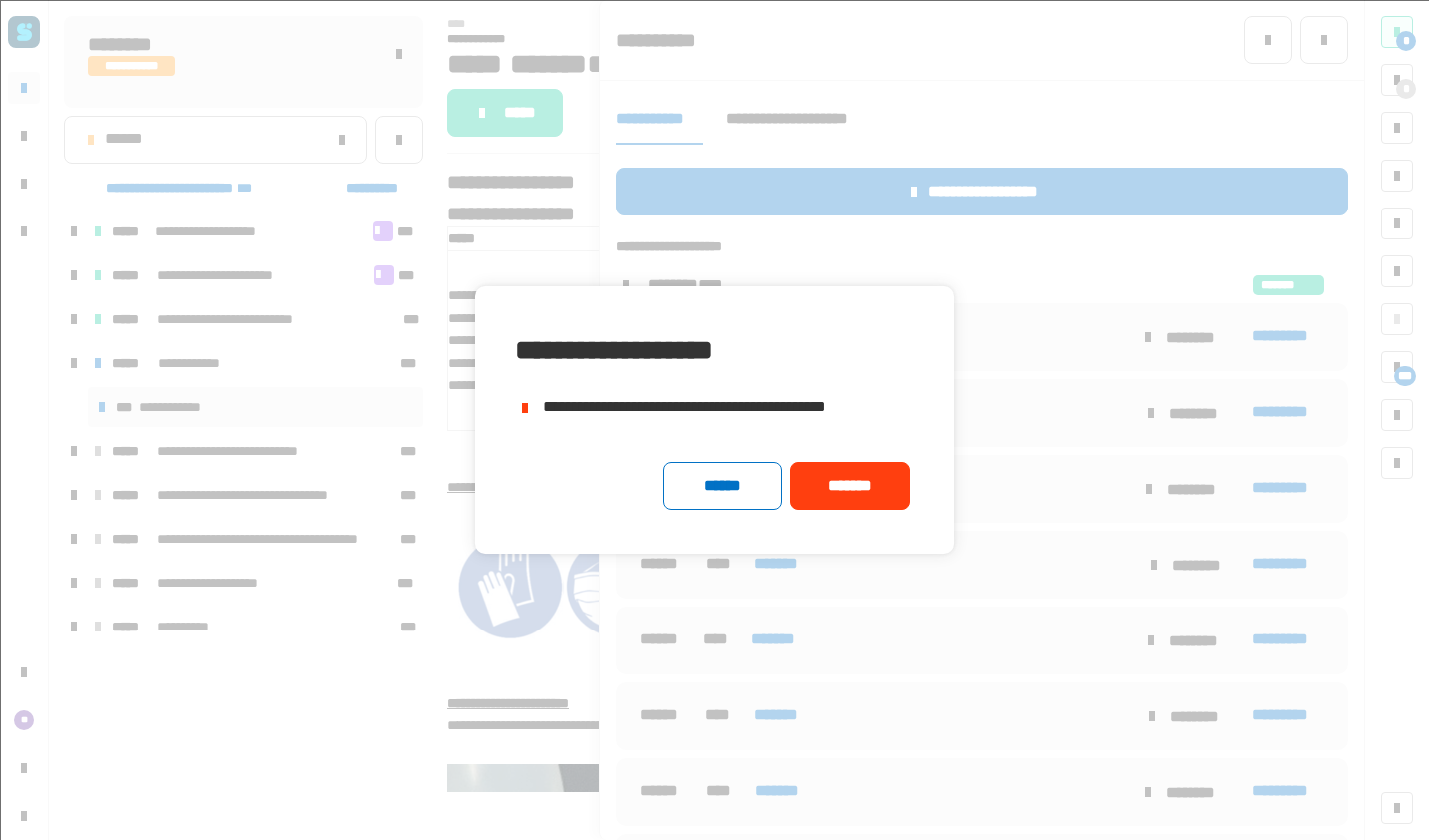 click on "******" 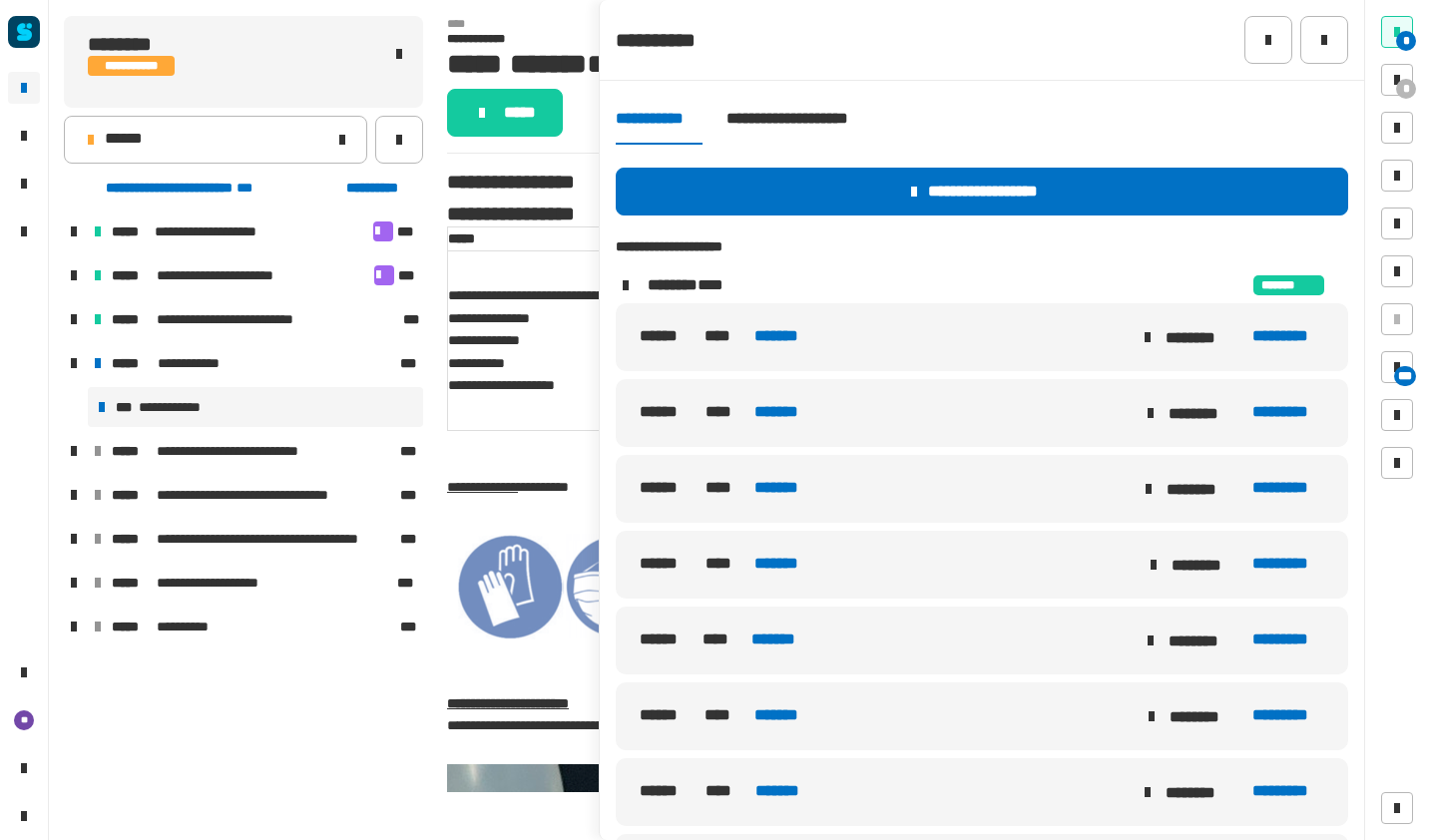 click on "*******" 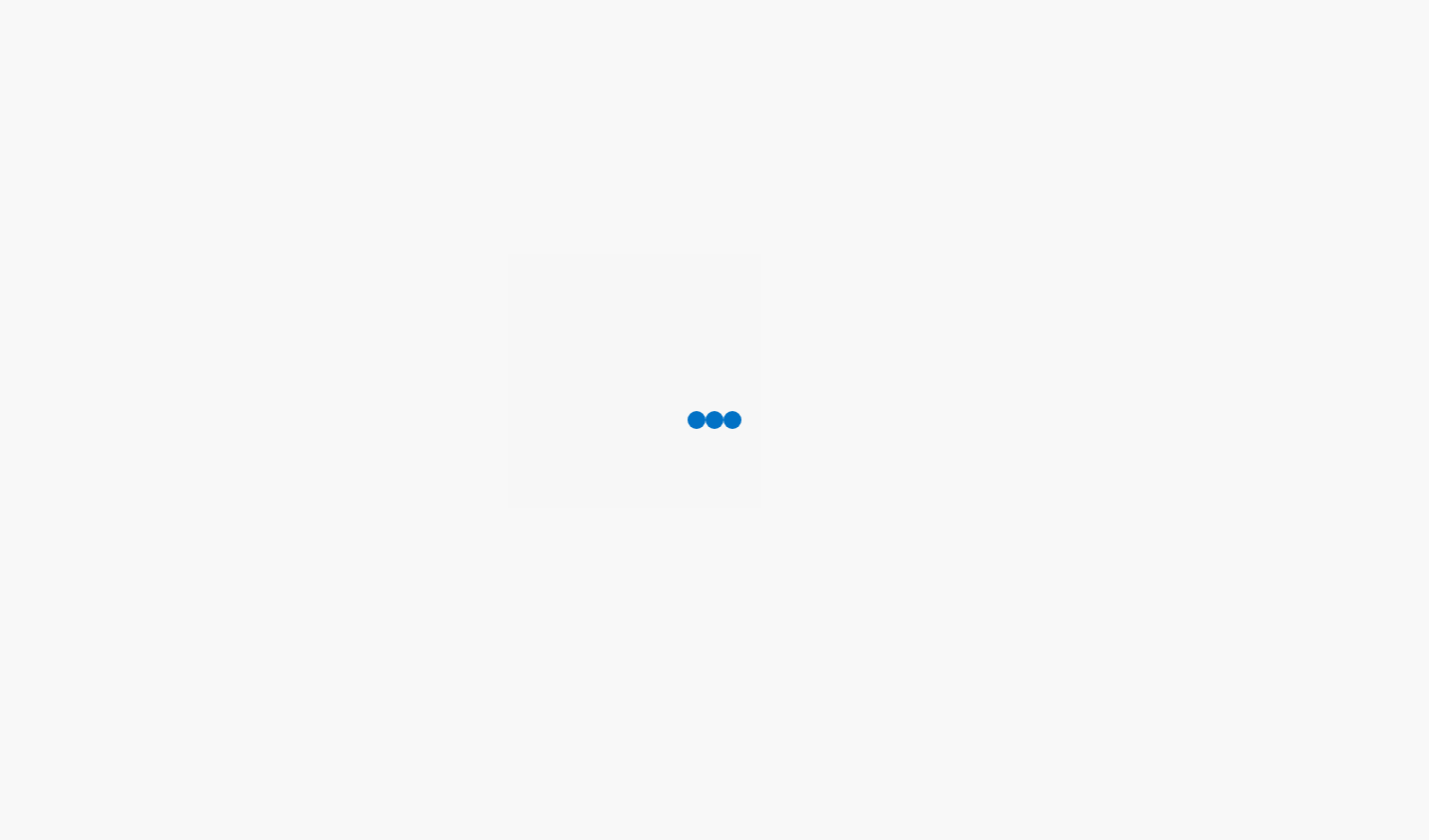 scroll, scrollTop: 0, scrollLeft: 0, axis: both 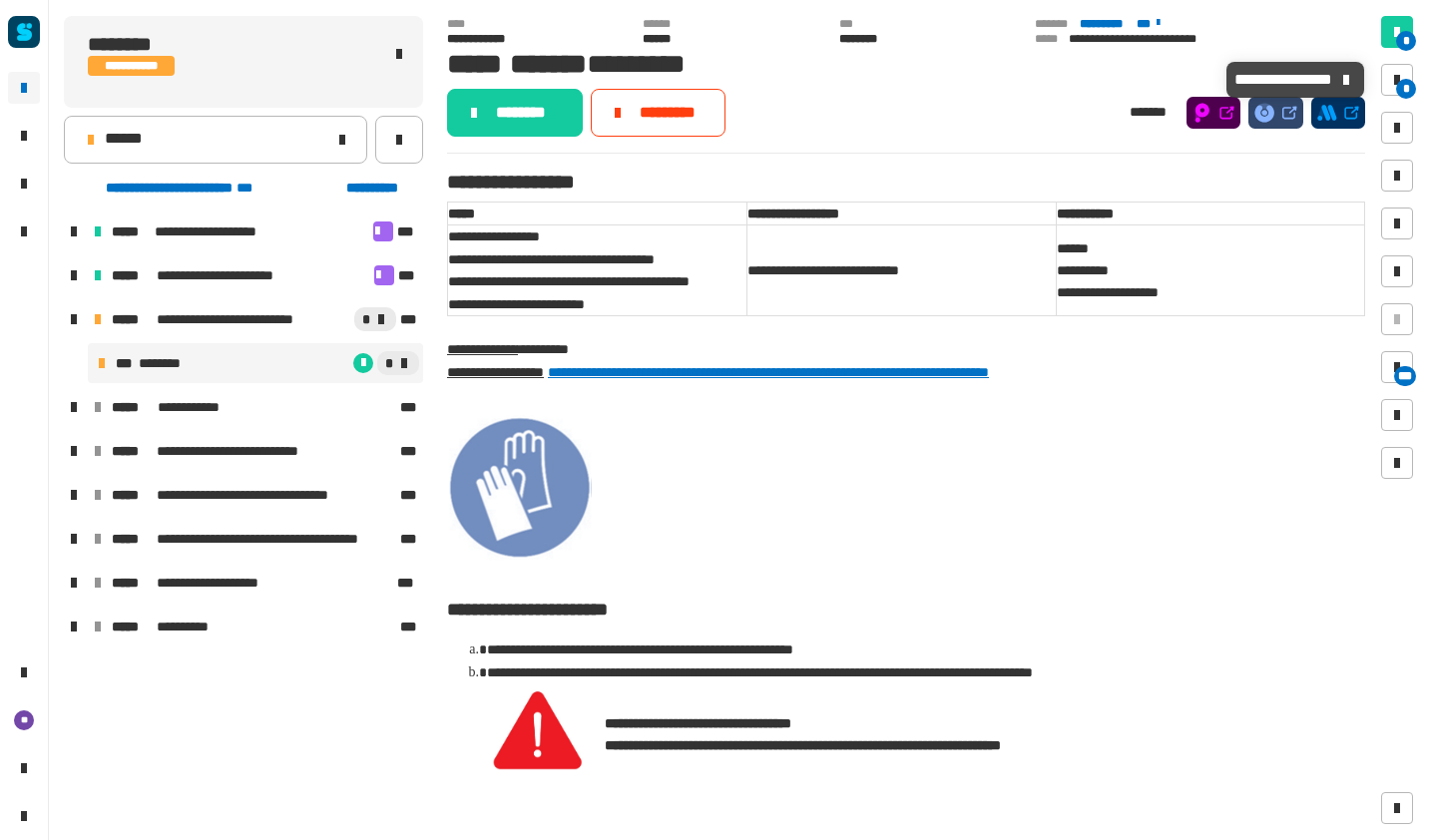 click at bounding box center [1397, 80] 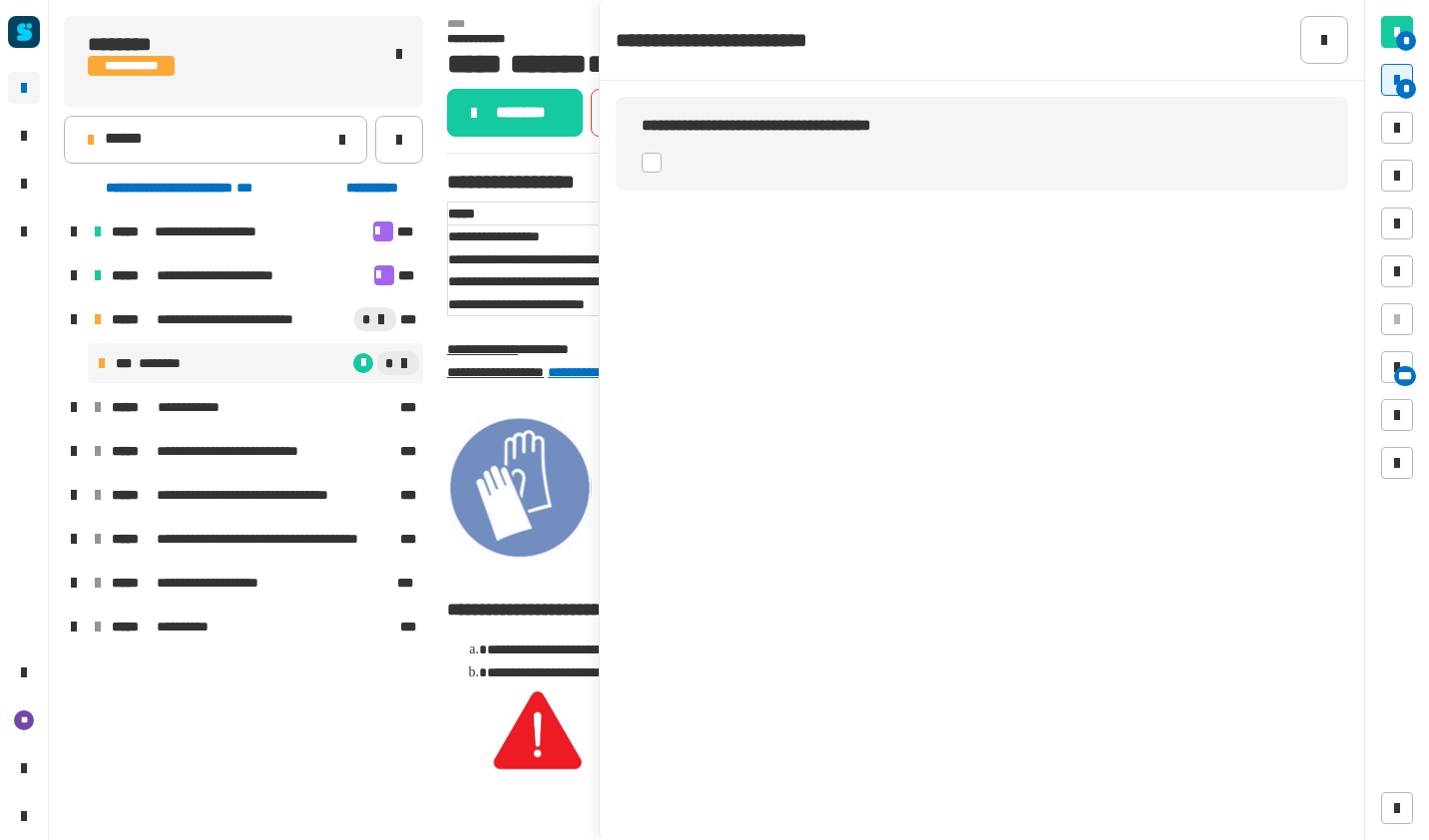 click 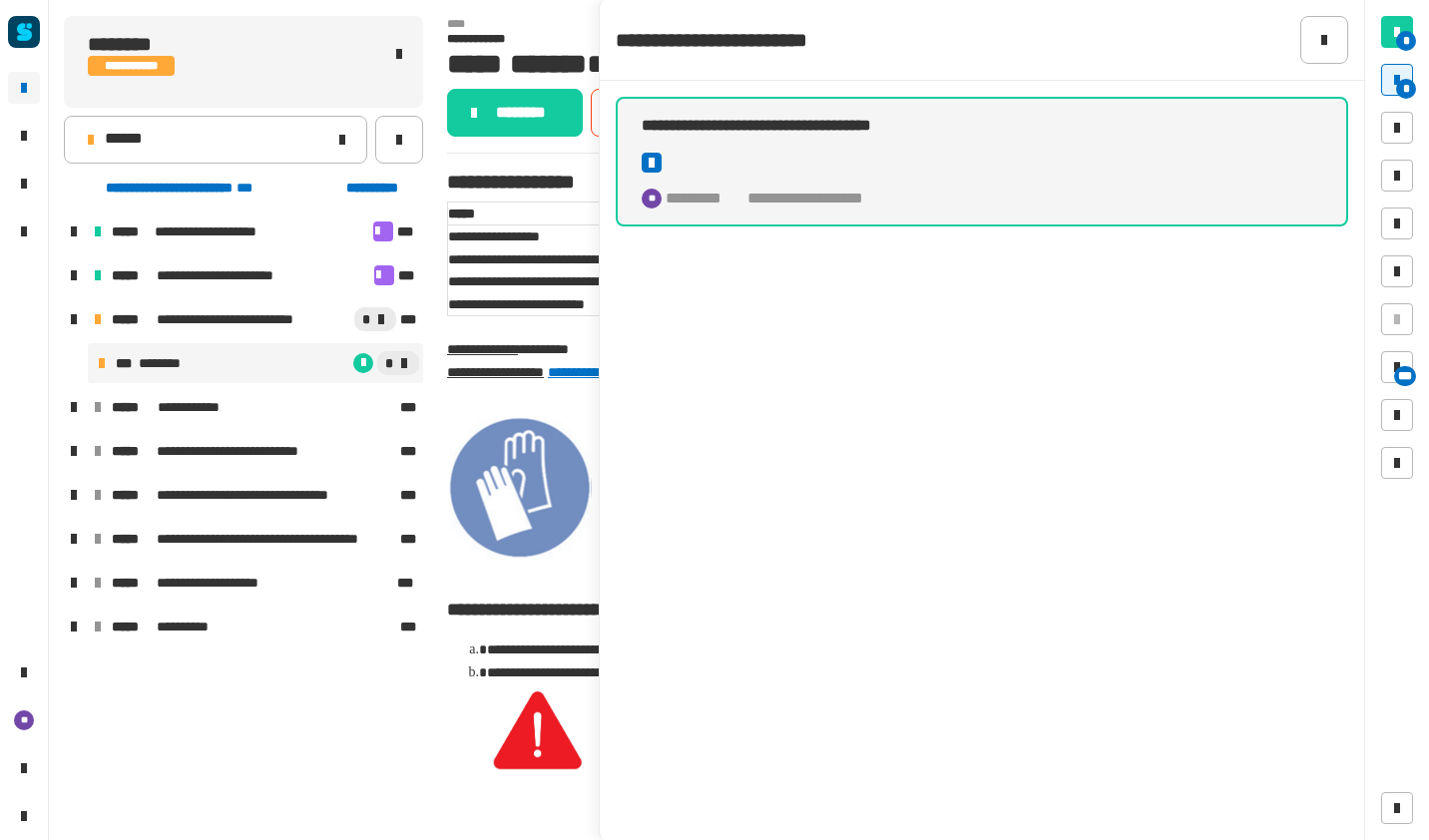 click on "********" 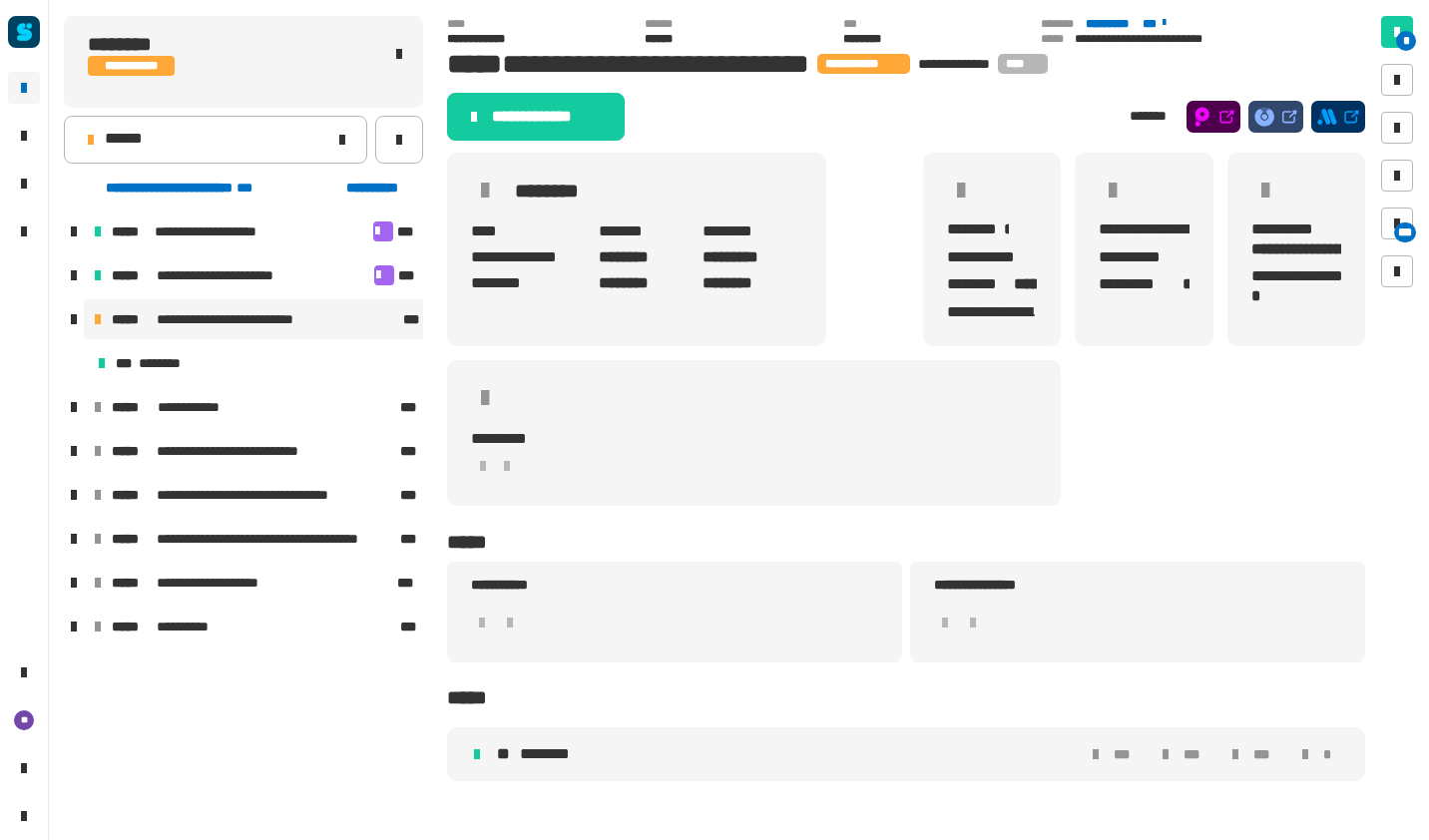 click on "**********" 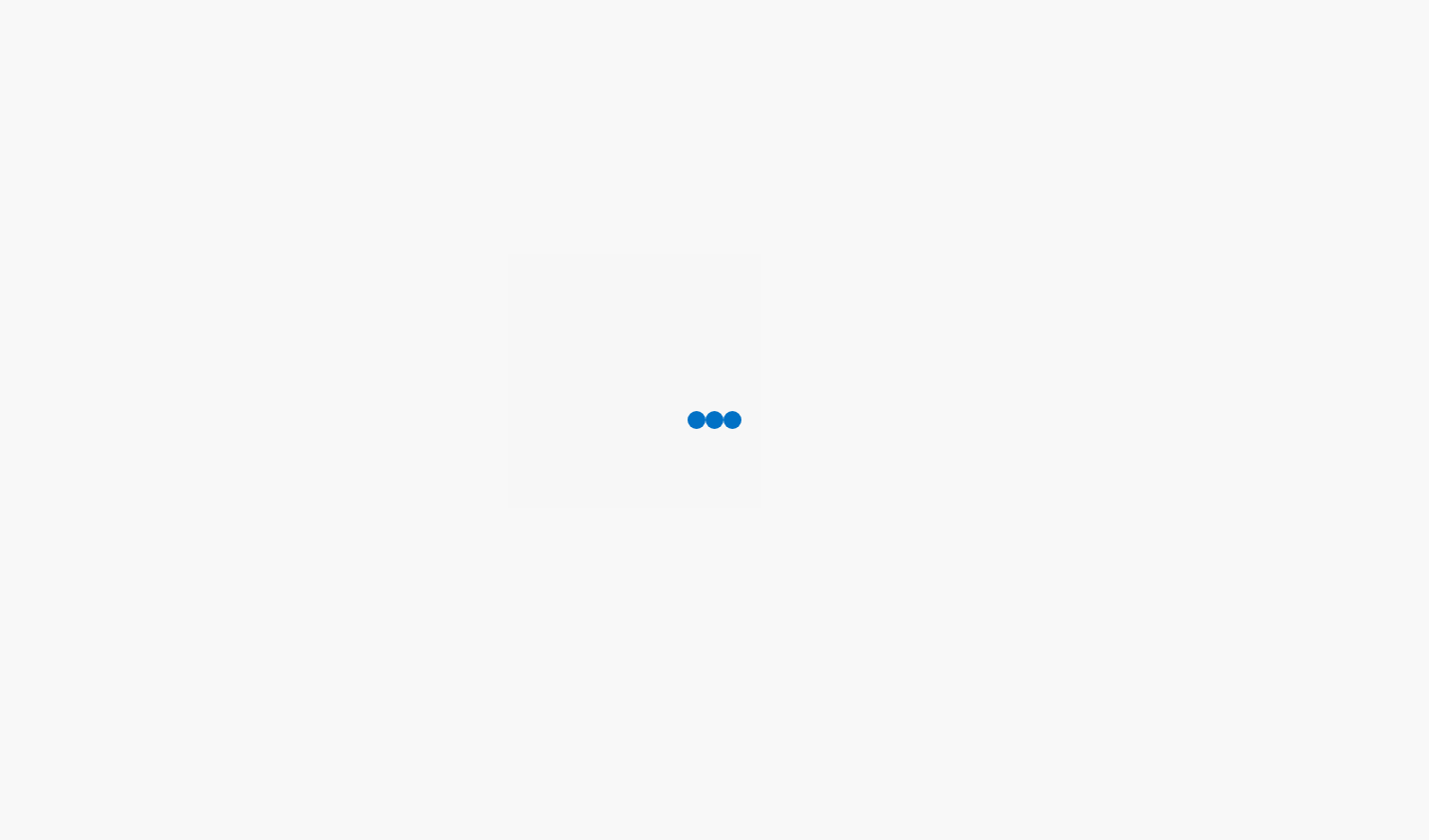 scroll, scrollTop: 0, scrollLeft: 0, axis: both 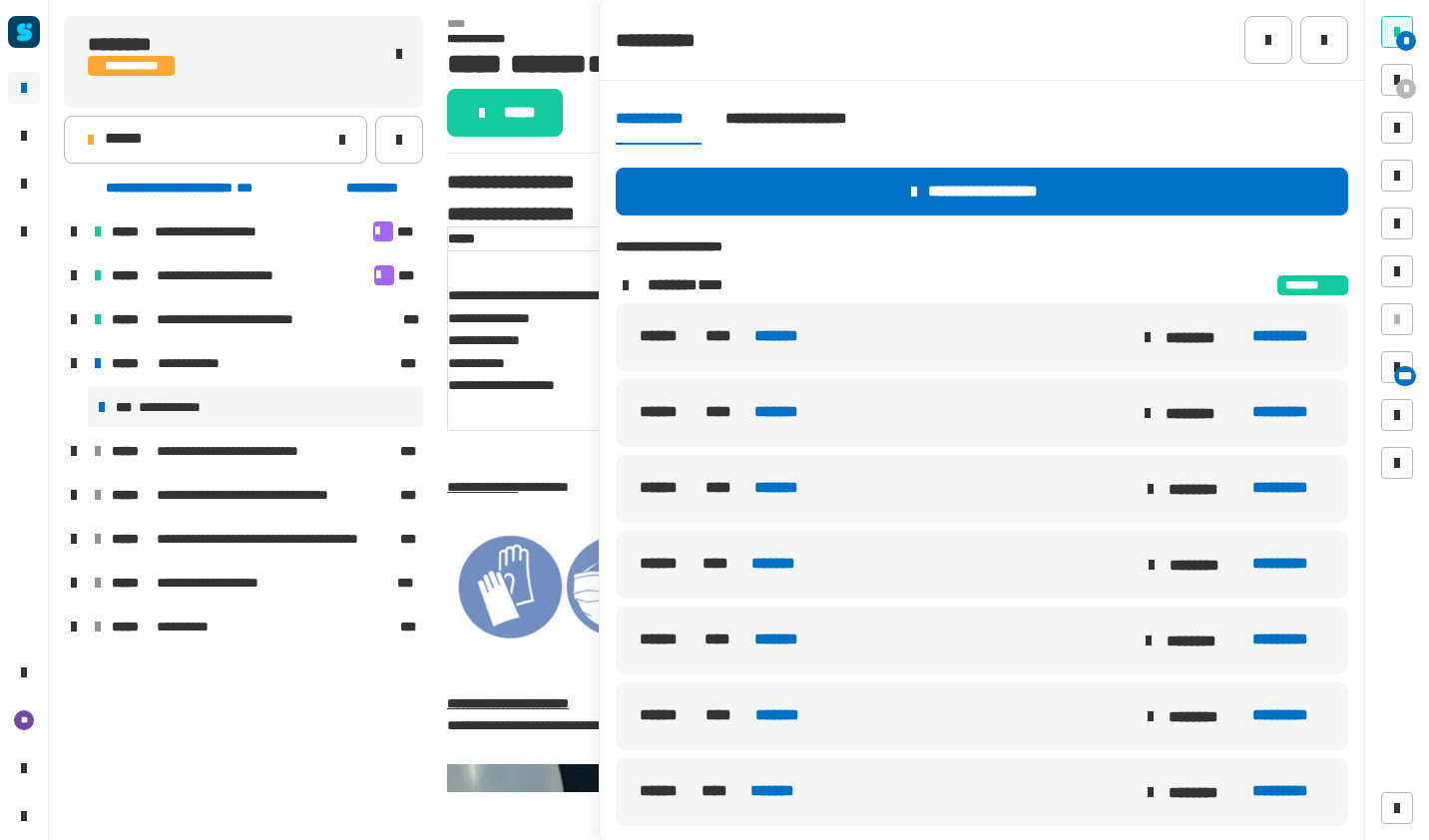 click on "*********" 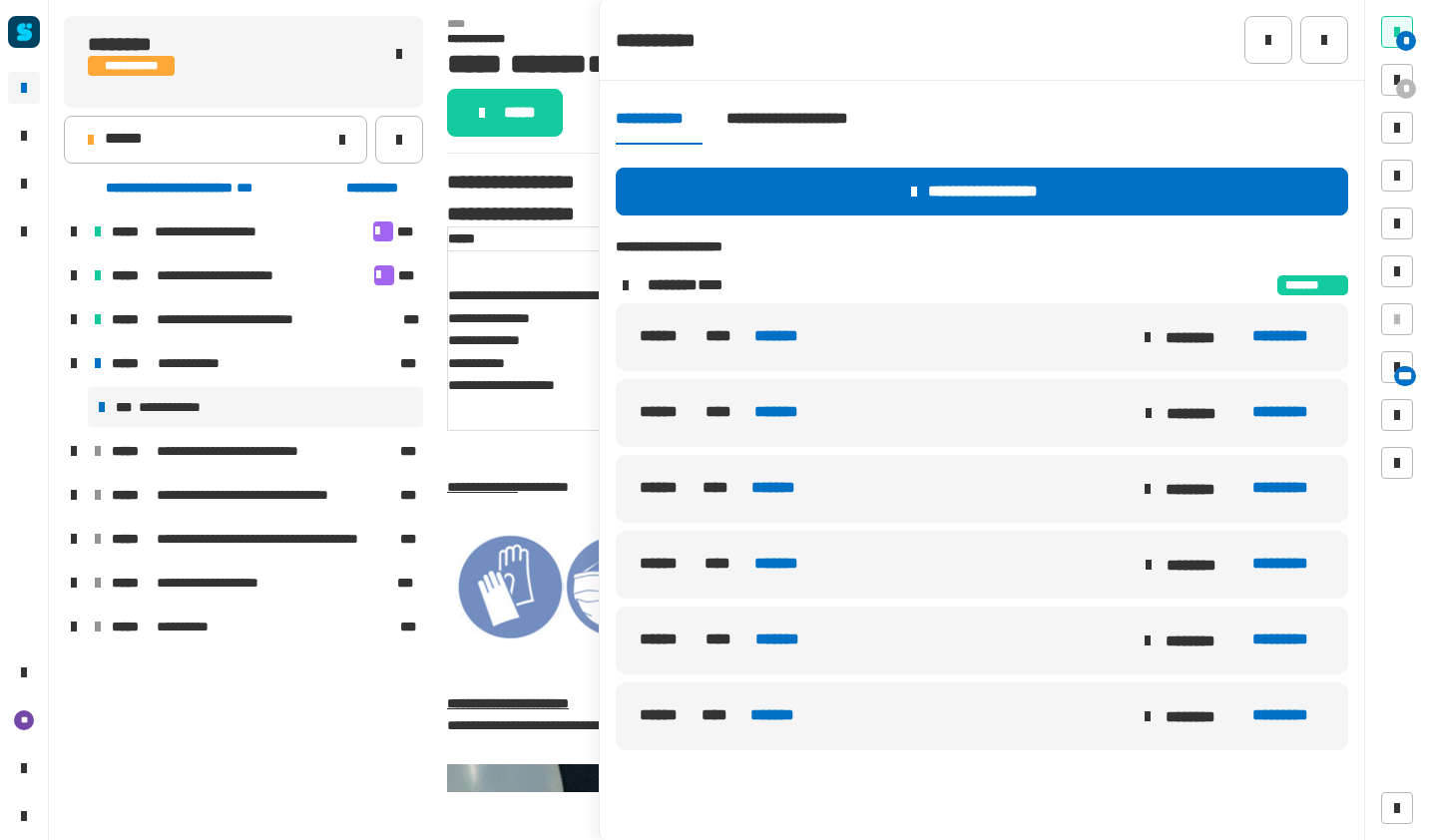 click on "**********" 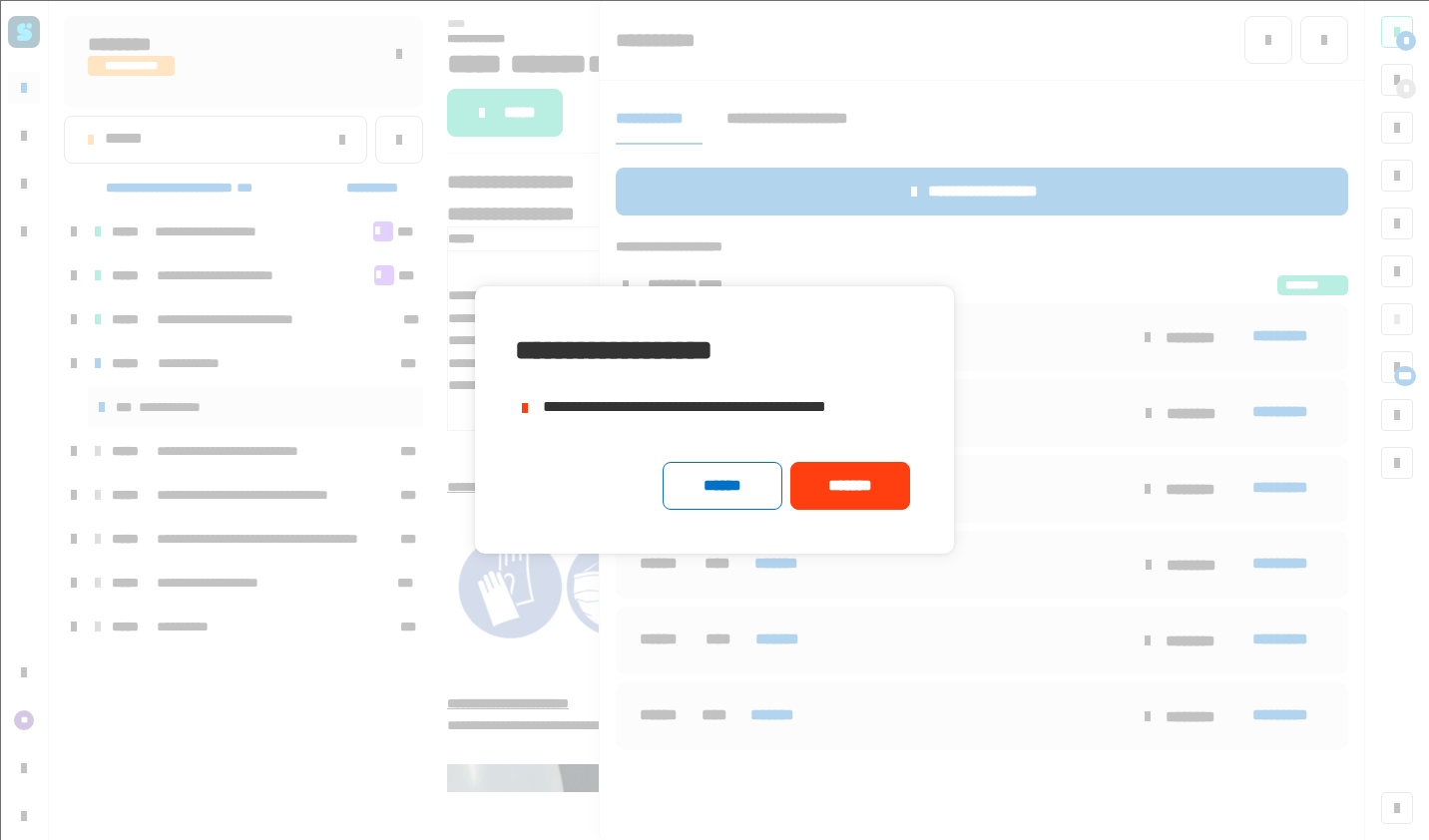 click on "*******" 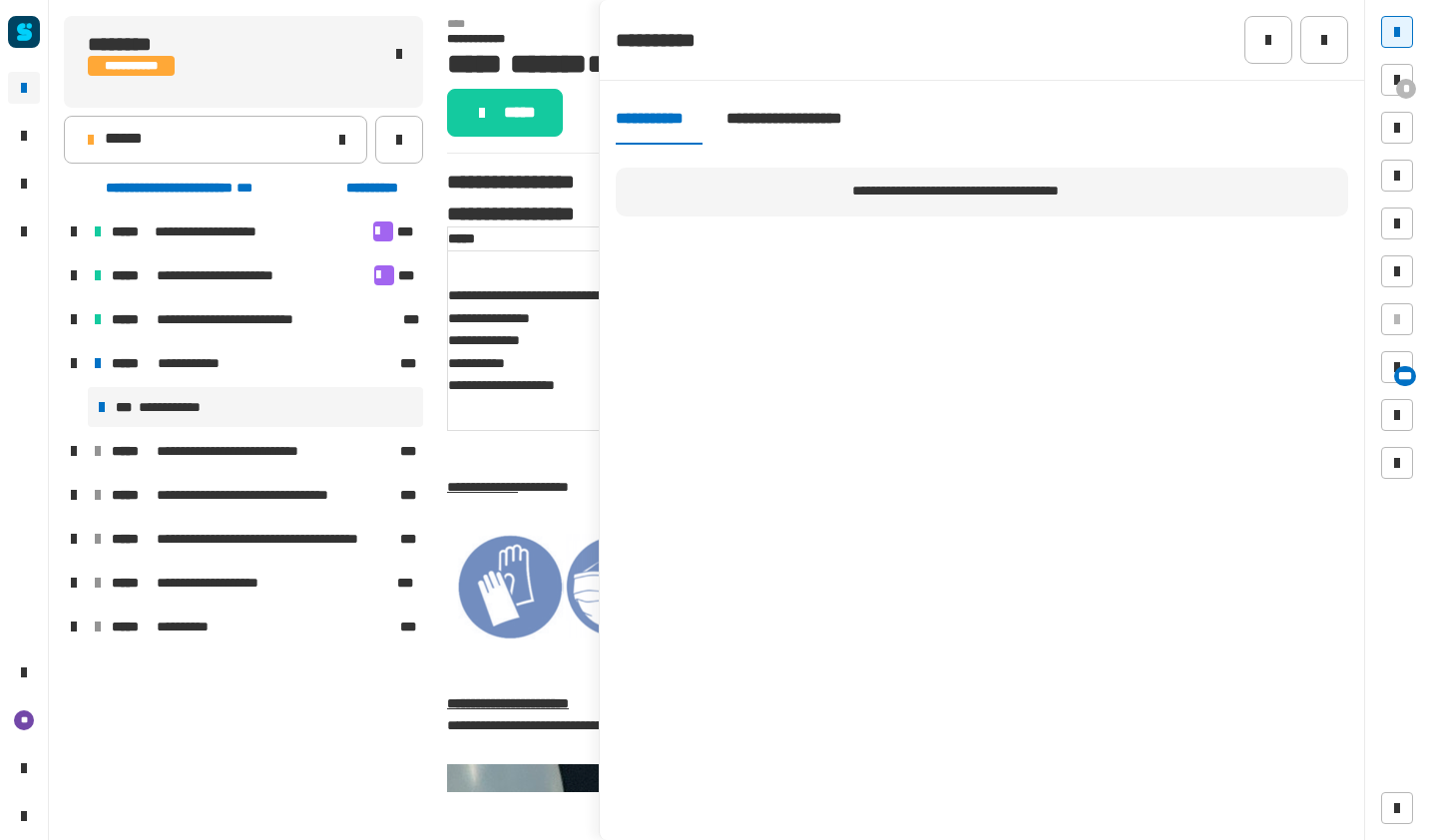 click 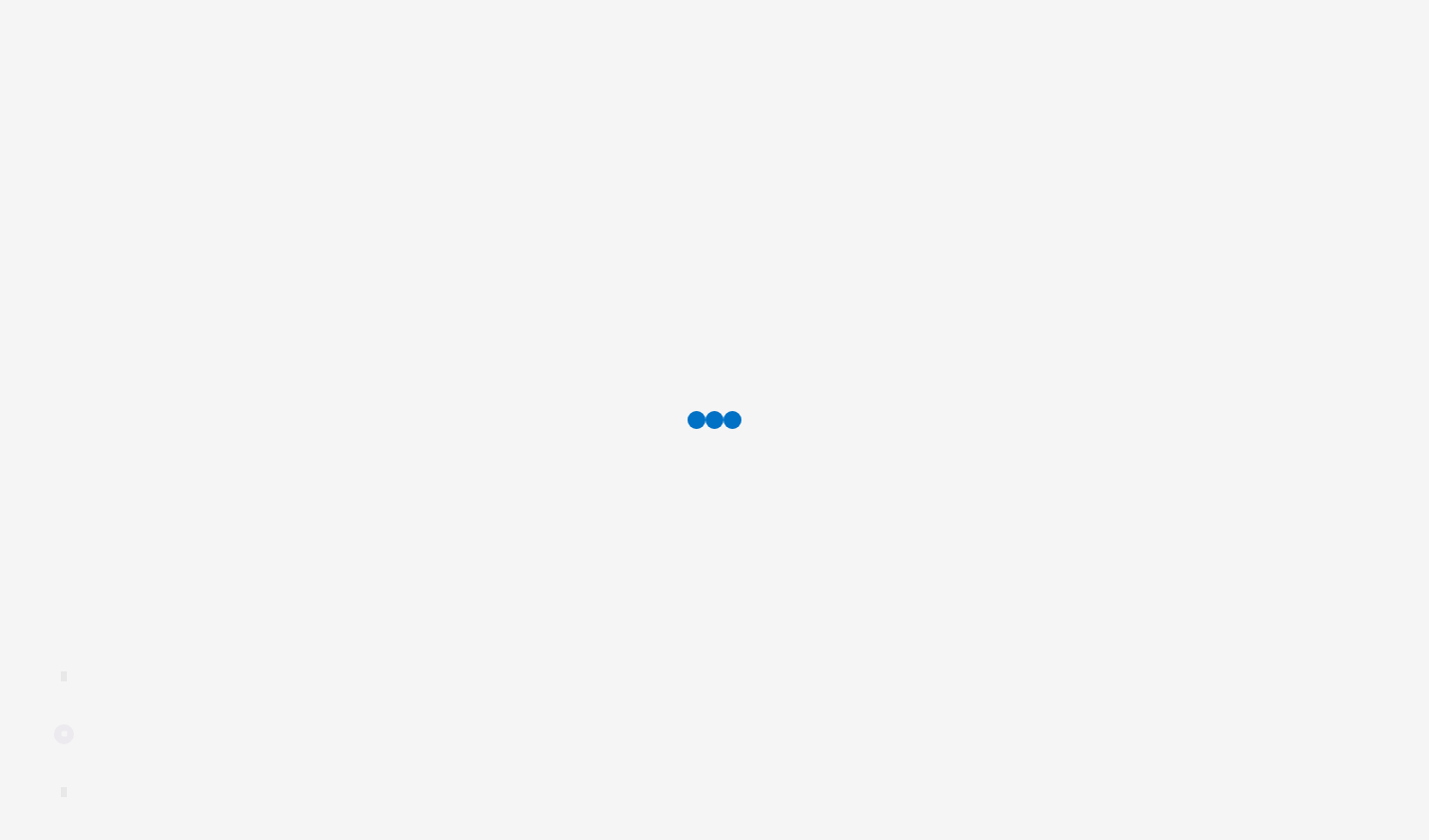 scroll, scrollTop: 0, scrollLeft: 0, axis: both 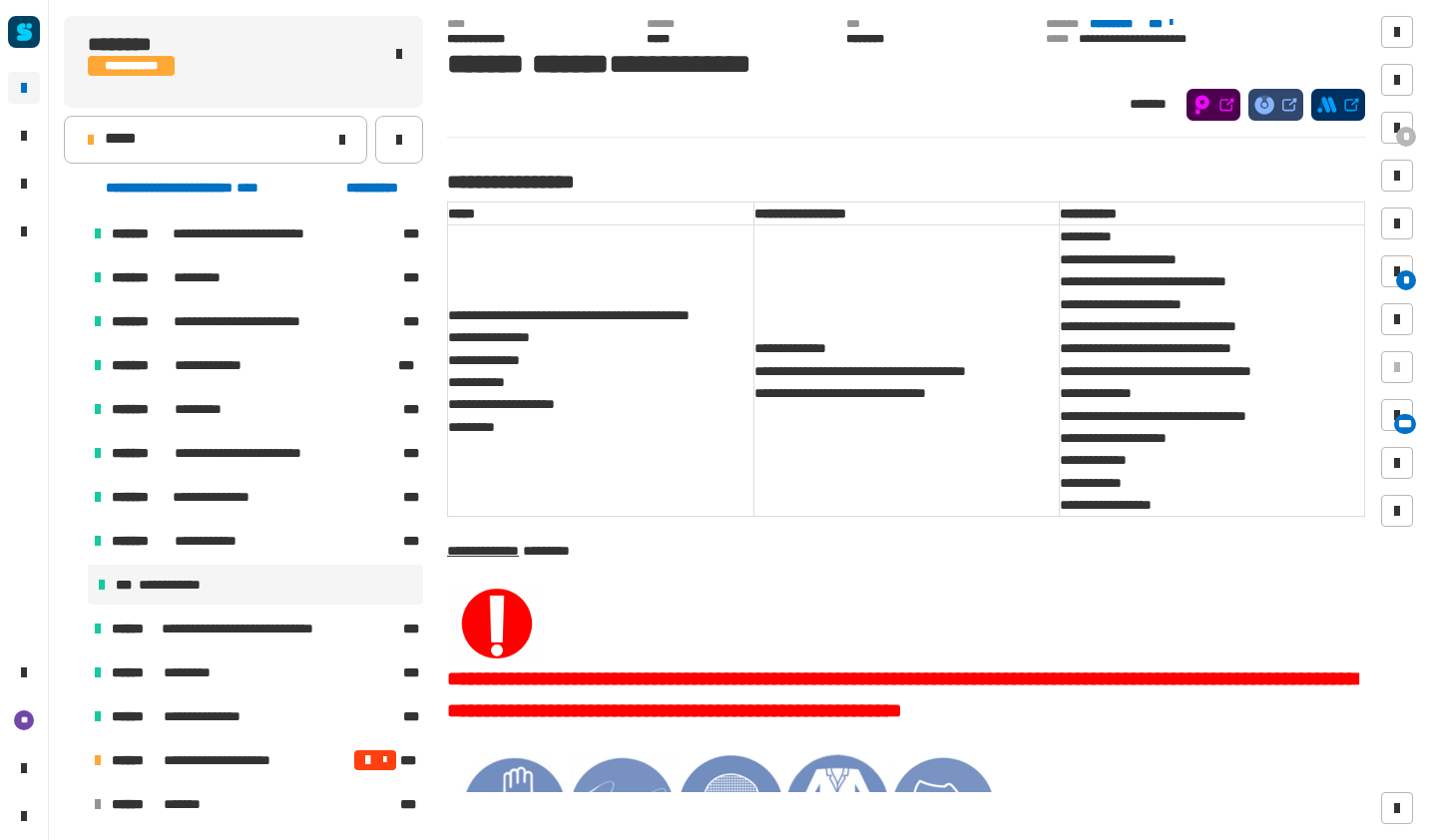 click 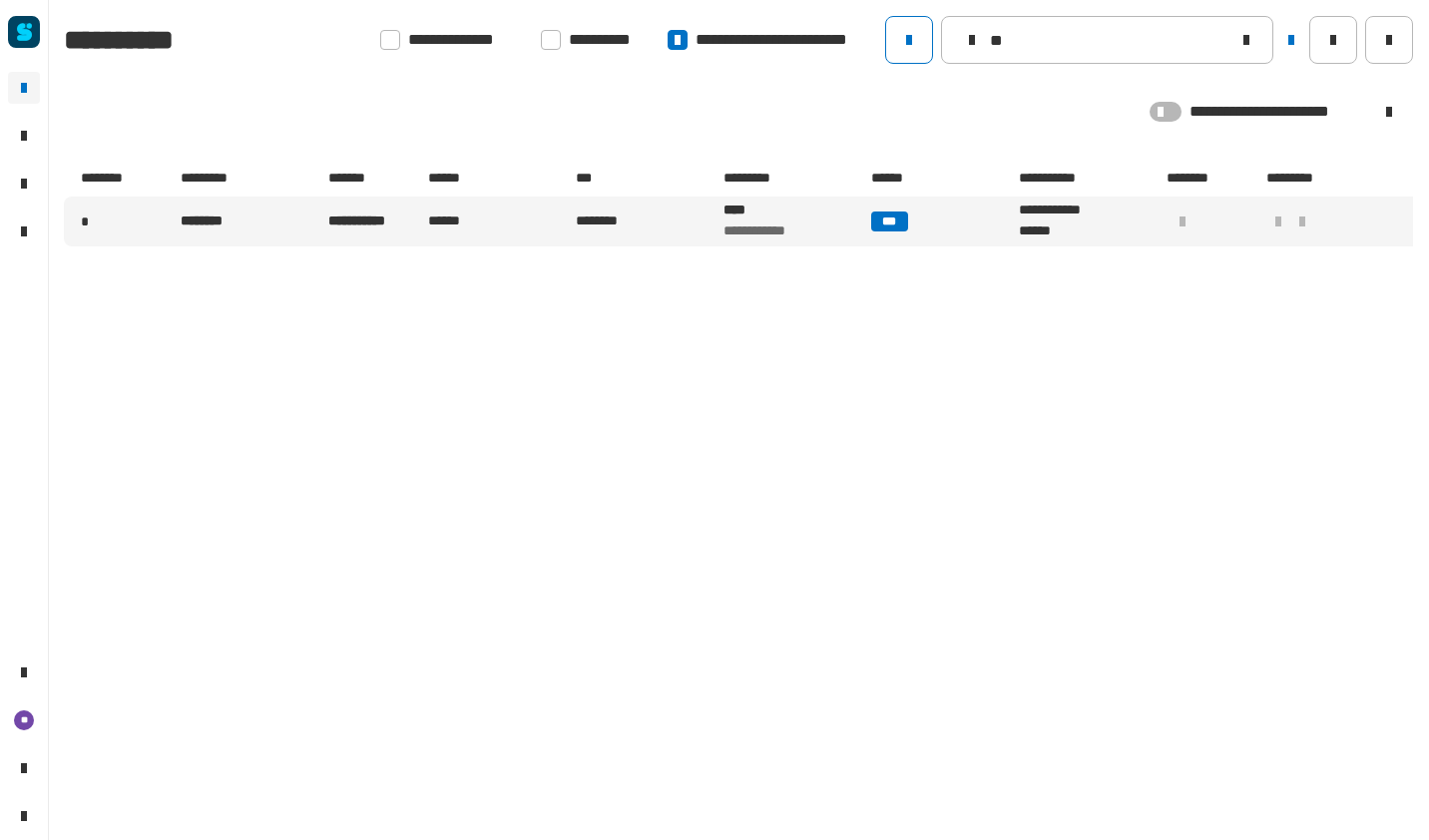 type on "*" 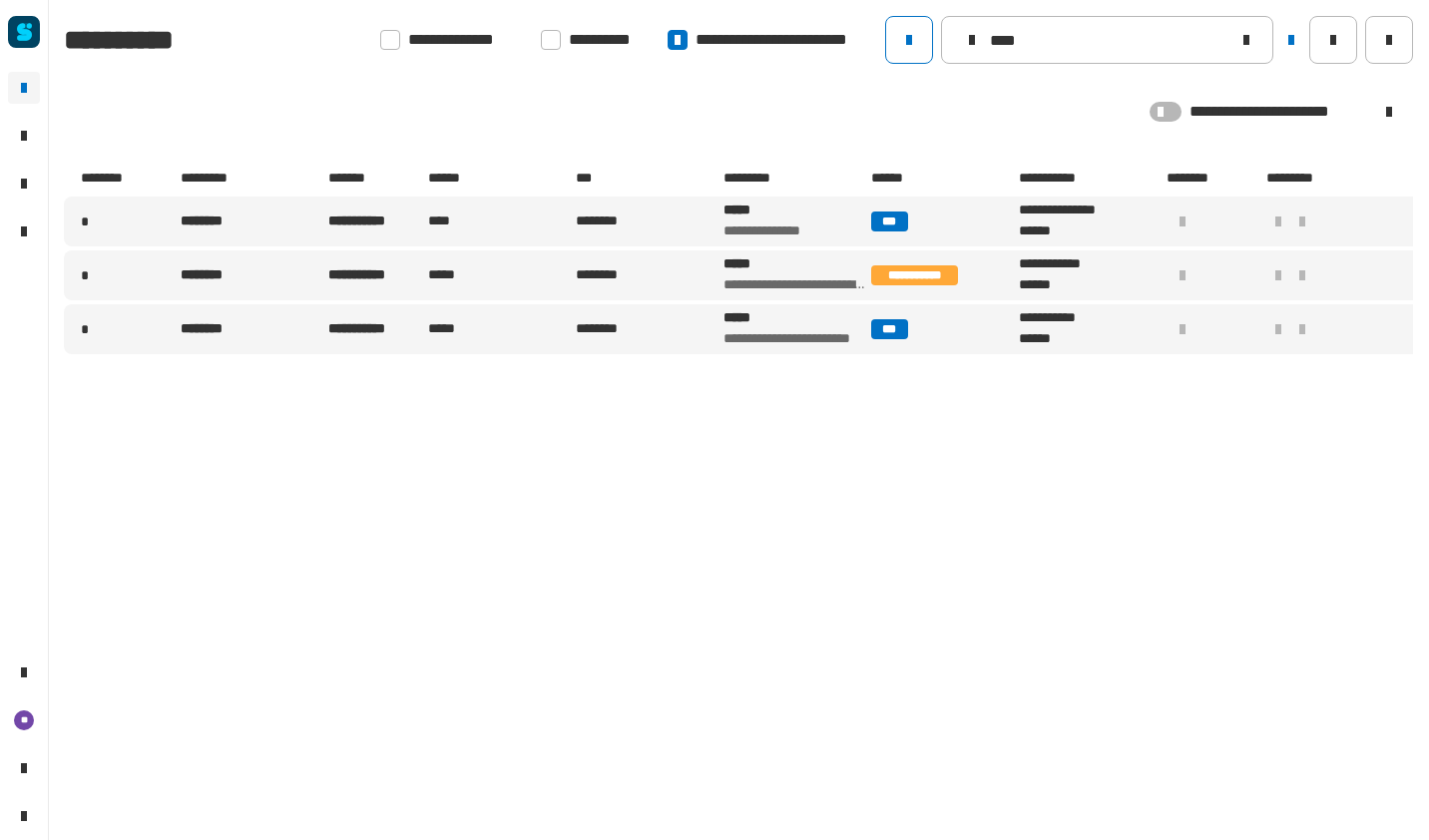 type on "****" 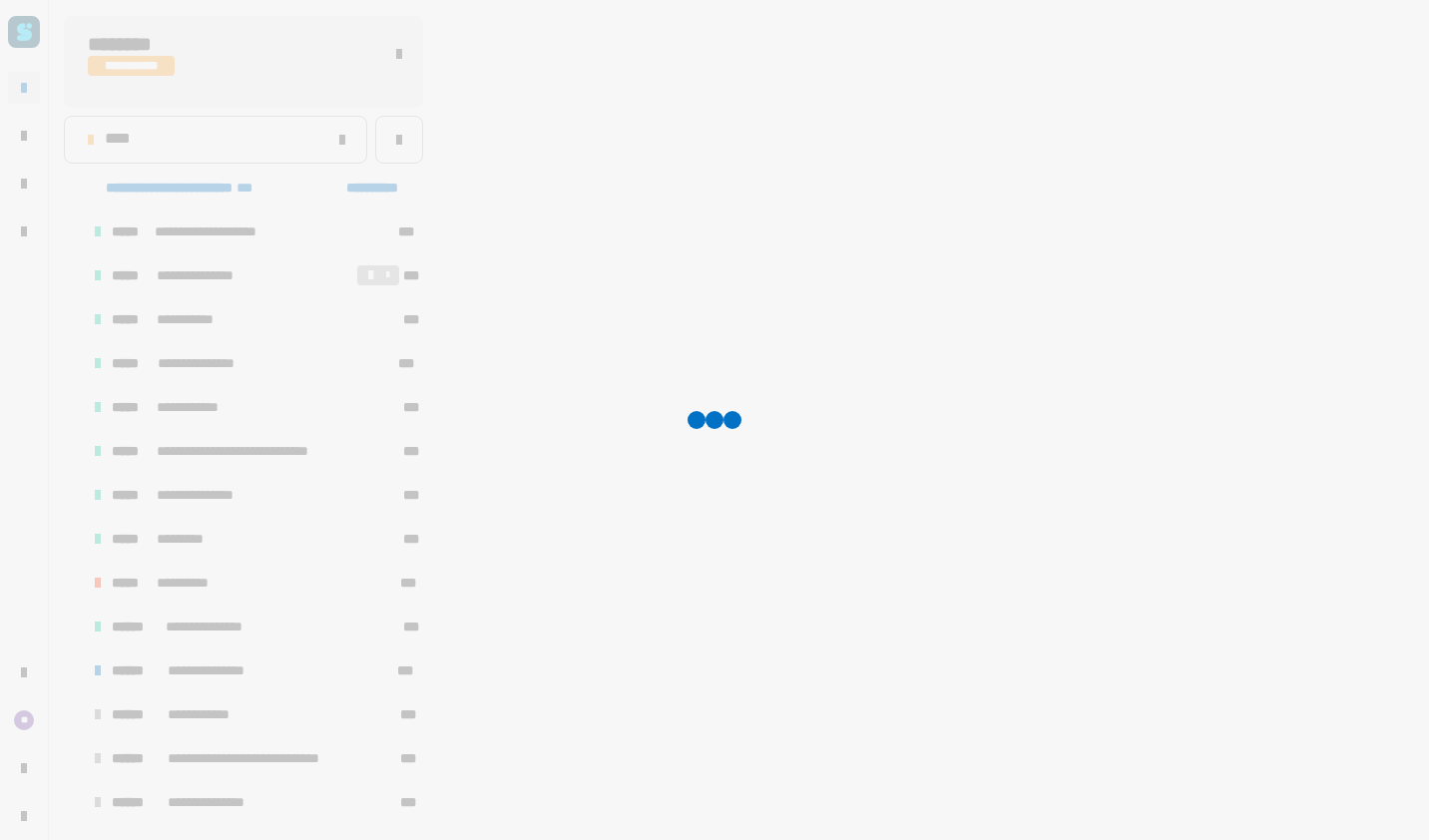 scroll, scrollTop: 199, scrollLeft: 0, axis: vertical 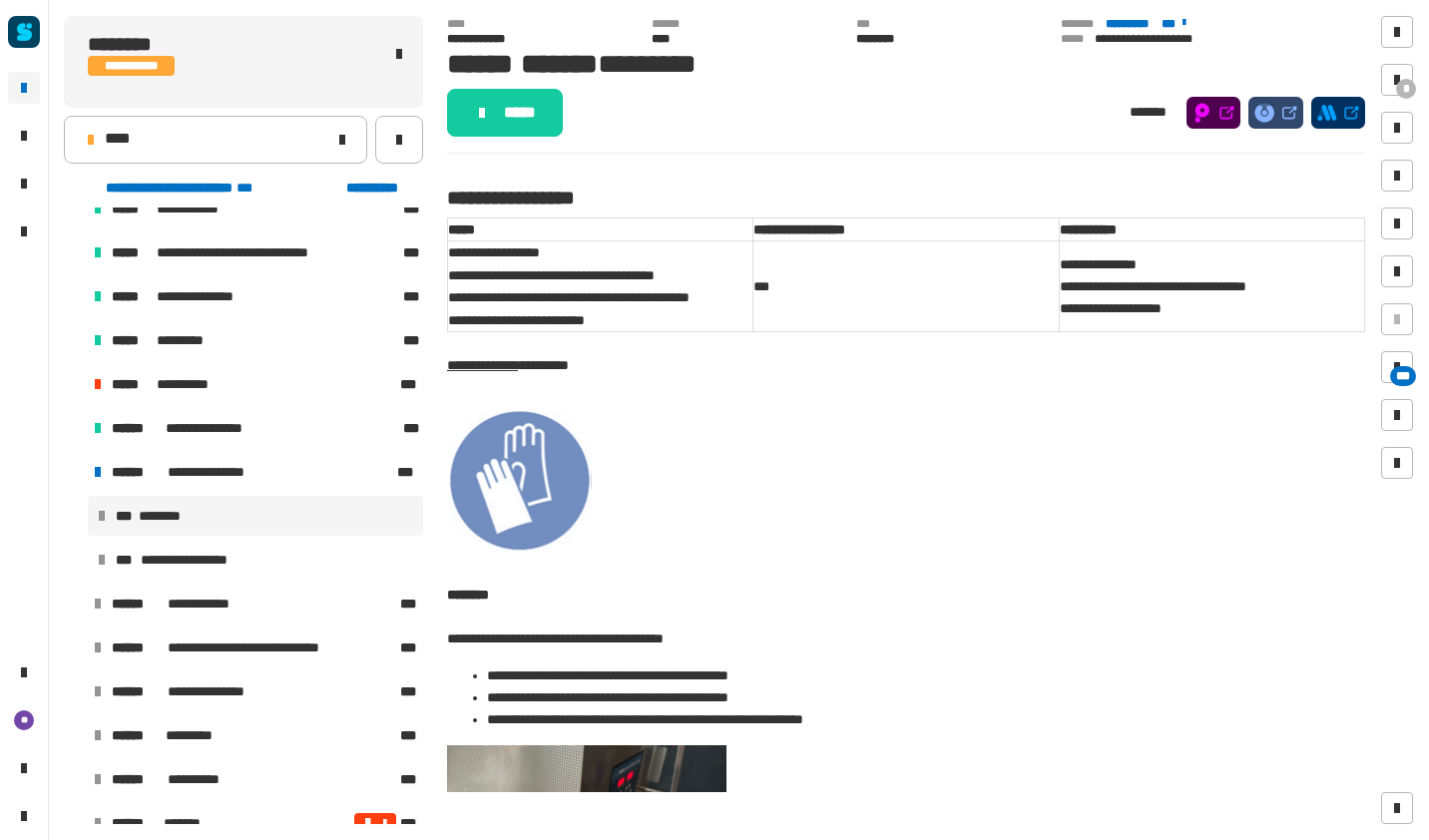 click on "*****" 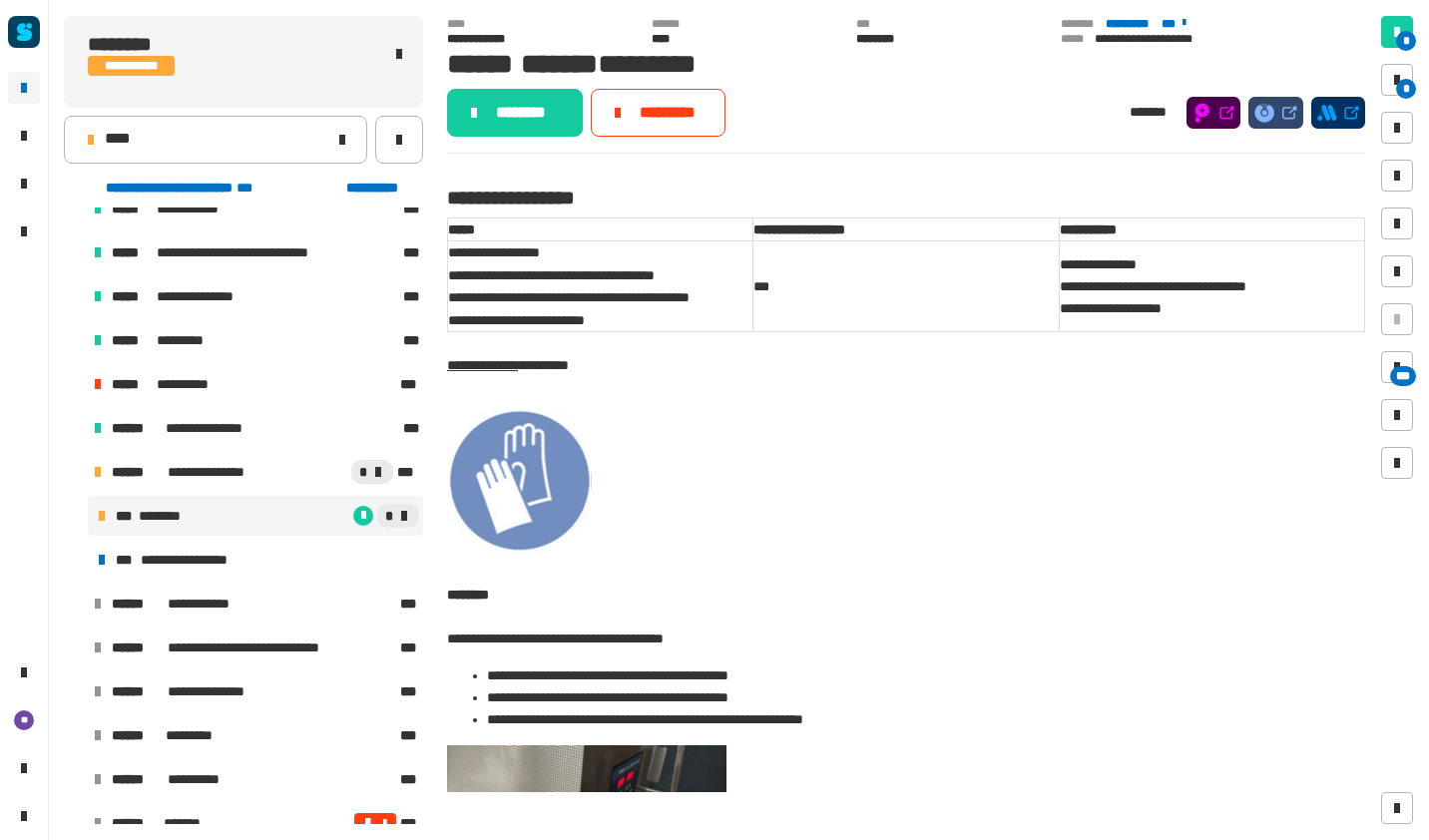 click on "****" 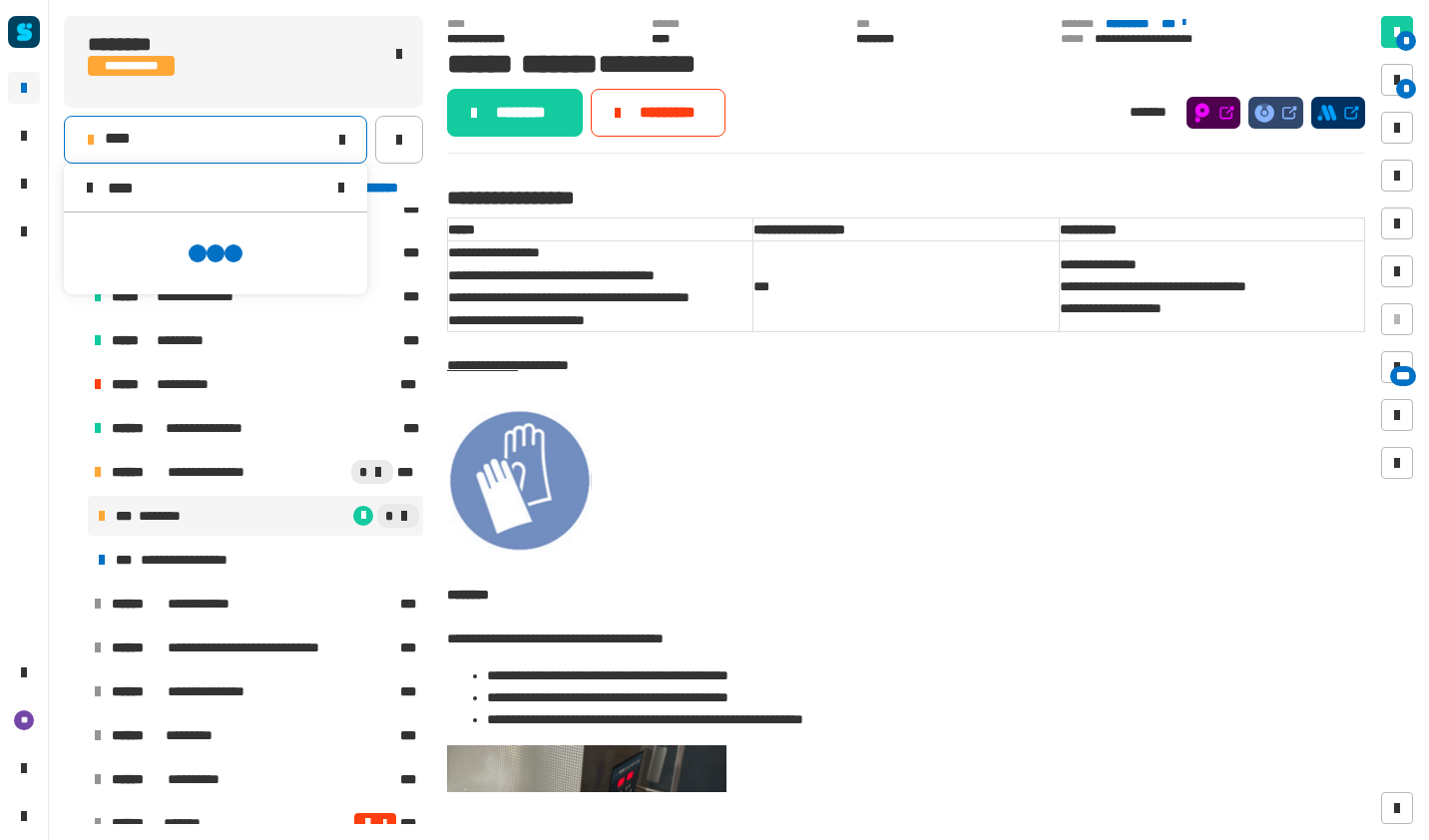 scroll, scrollTop: 0, scrollLeft: 0, axis: both 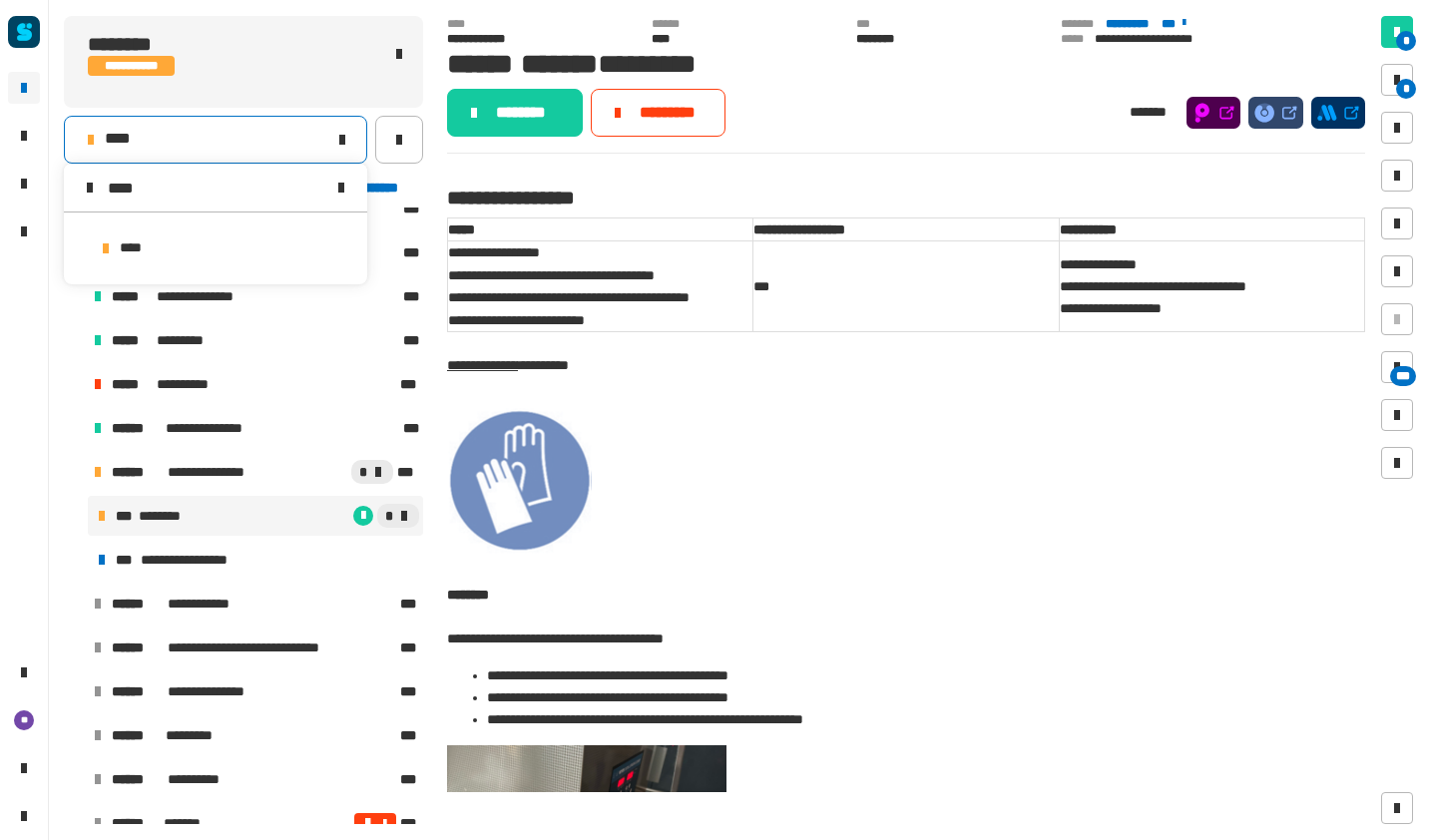 type on "****" 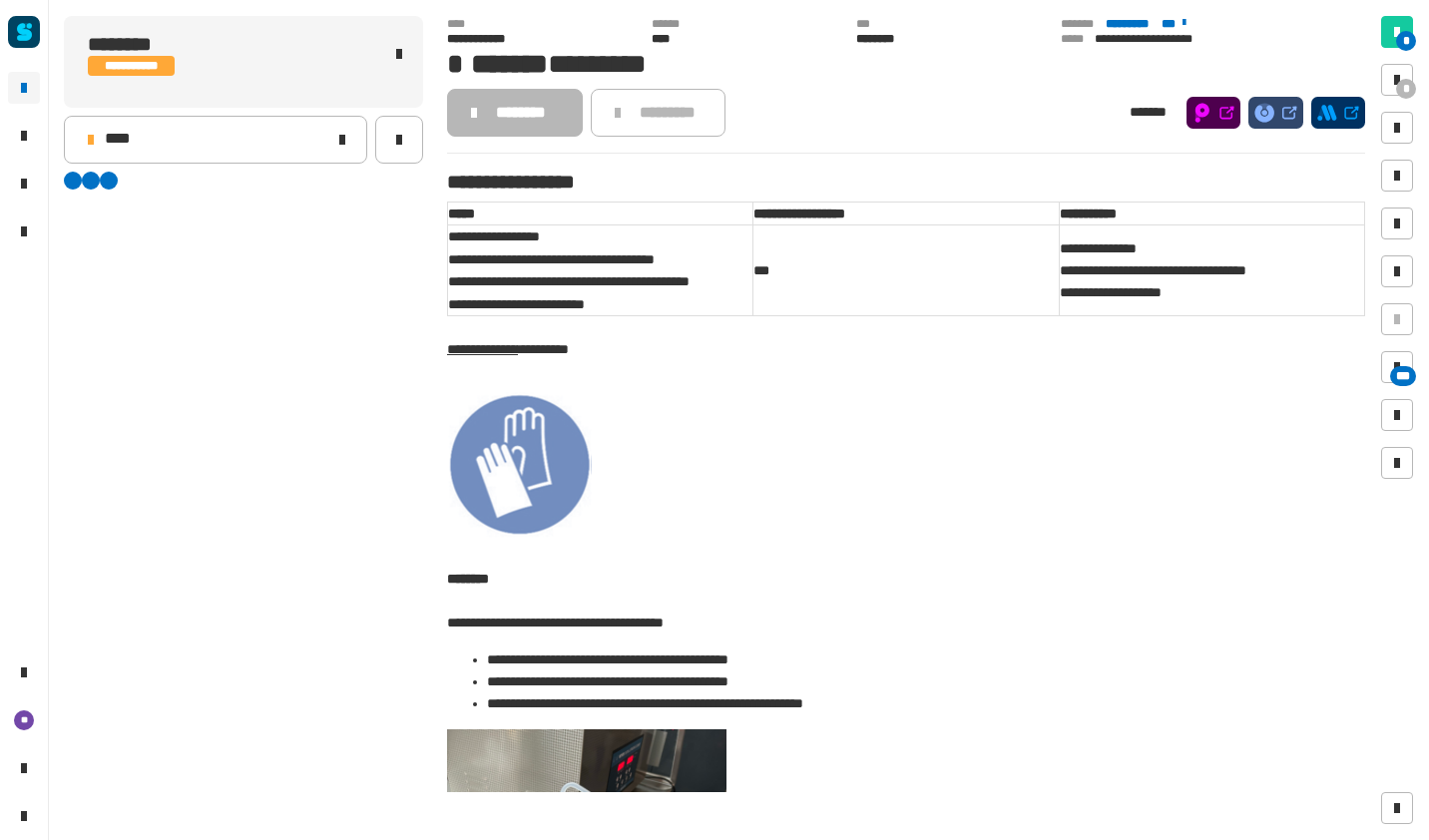 scroll, scrollTop: 0, scrollLeft: 0, axis: both 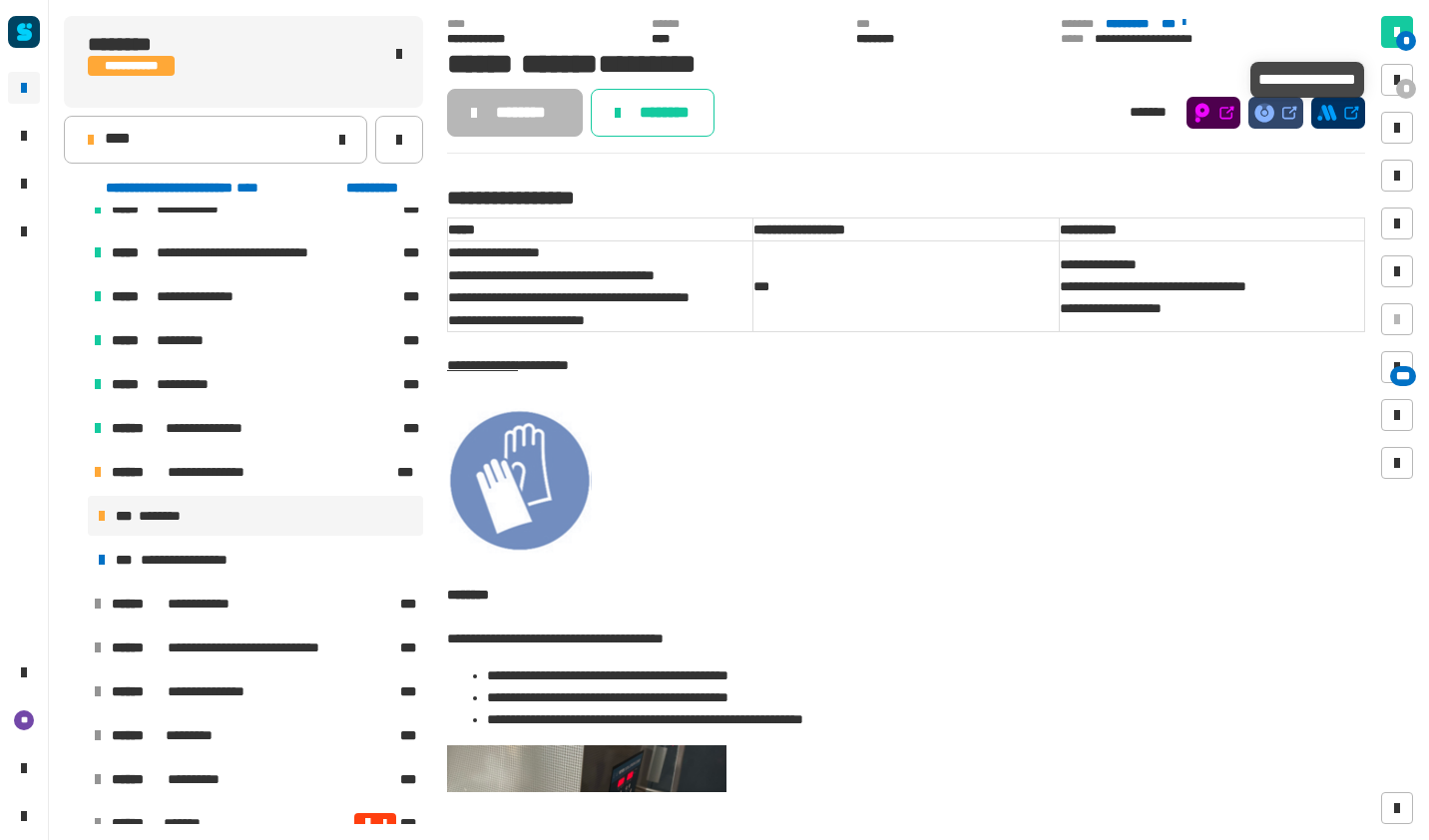 click on "*" at bounding box center [1397, 80] 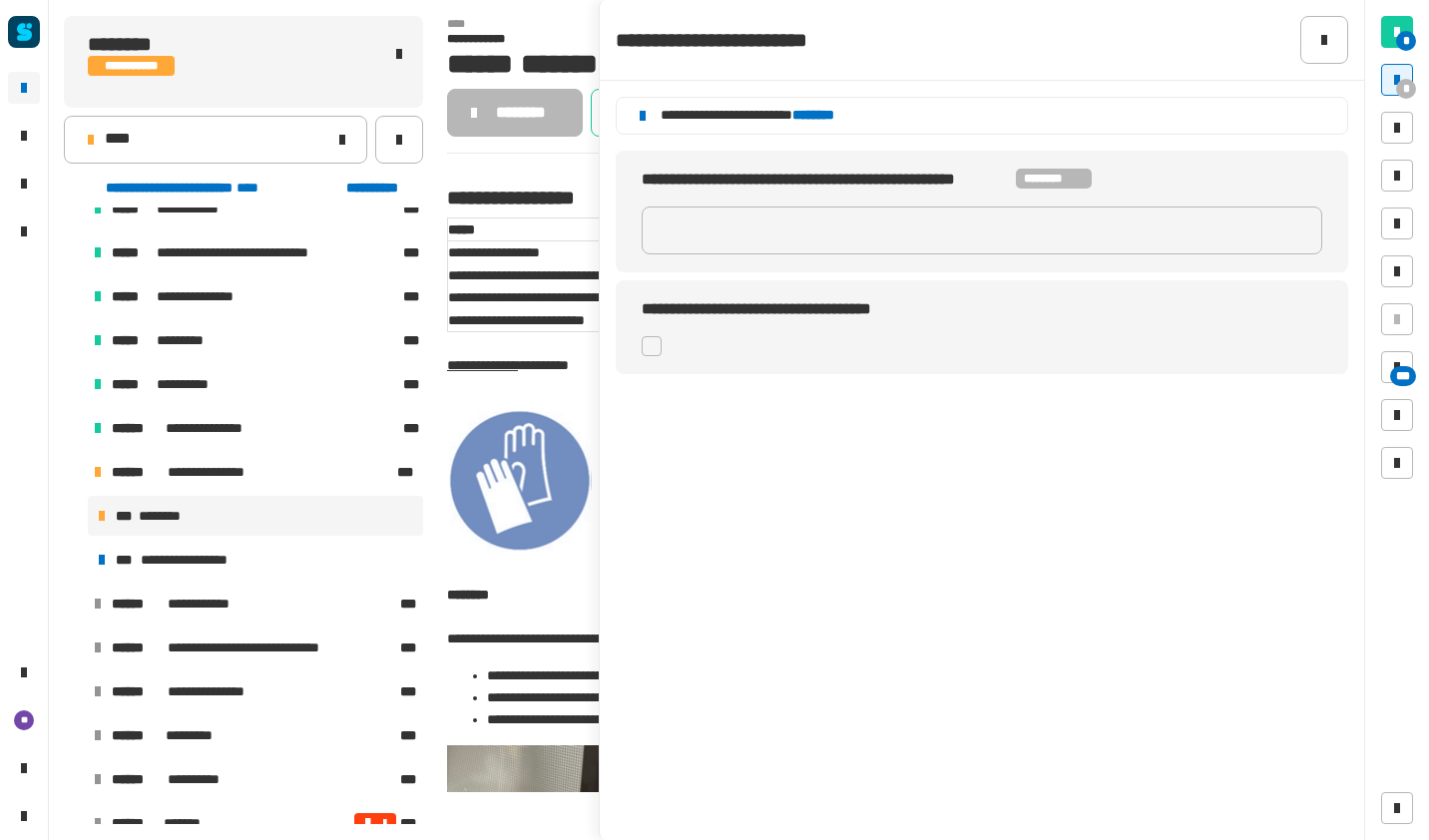 click 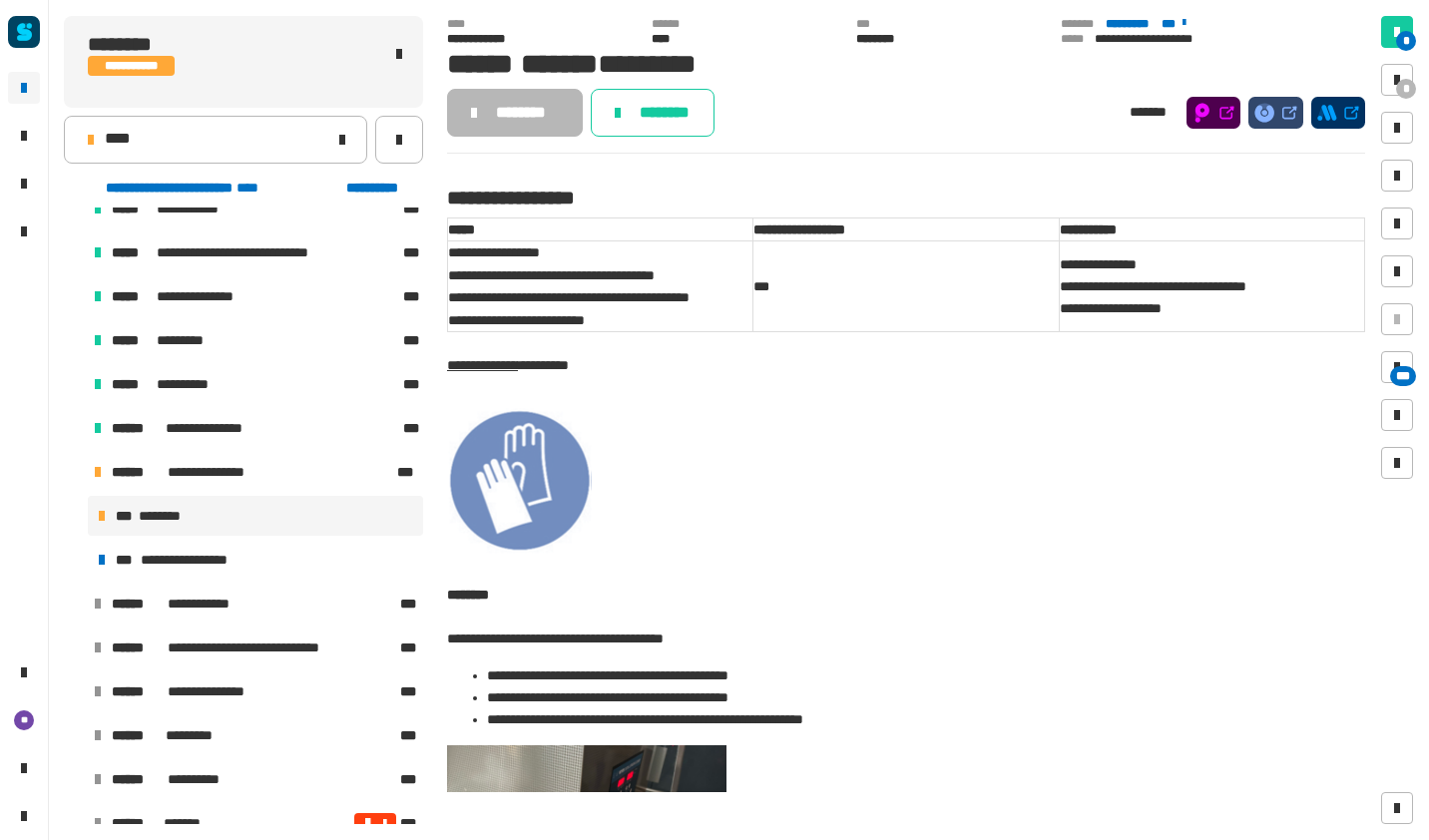click on "********" 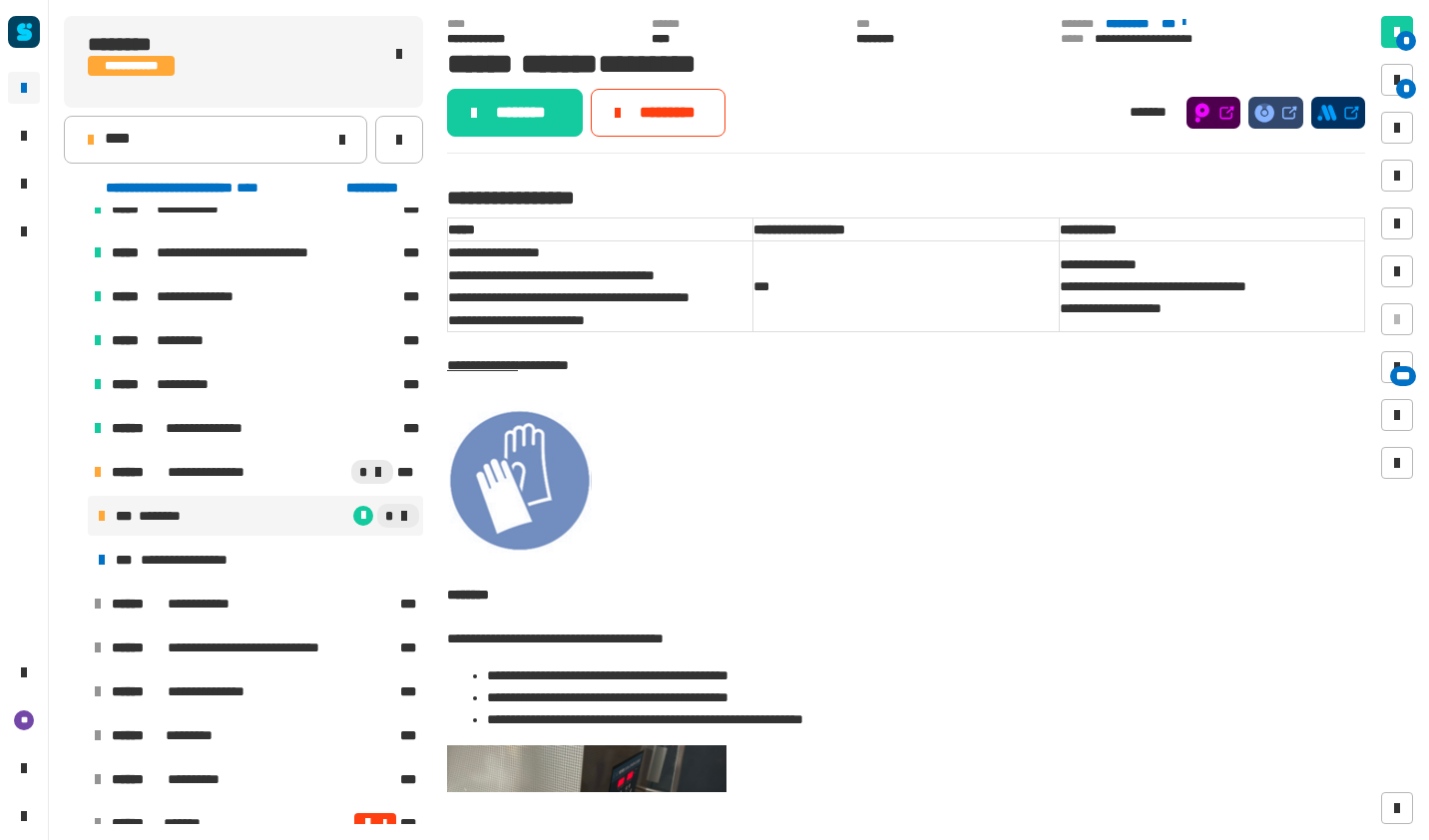 click on "****" 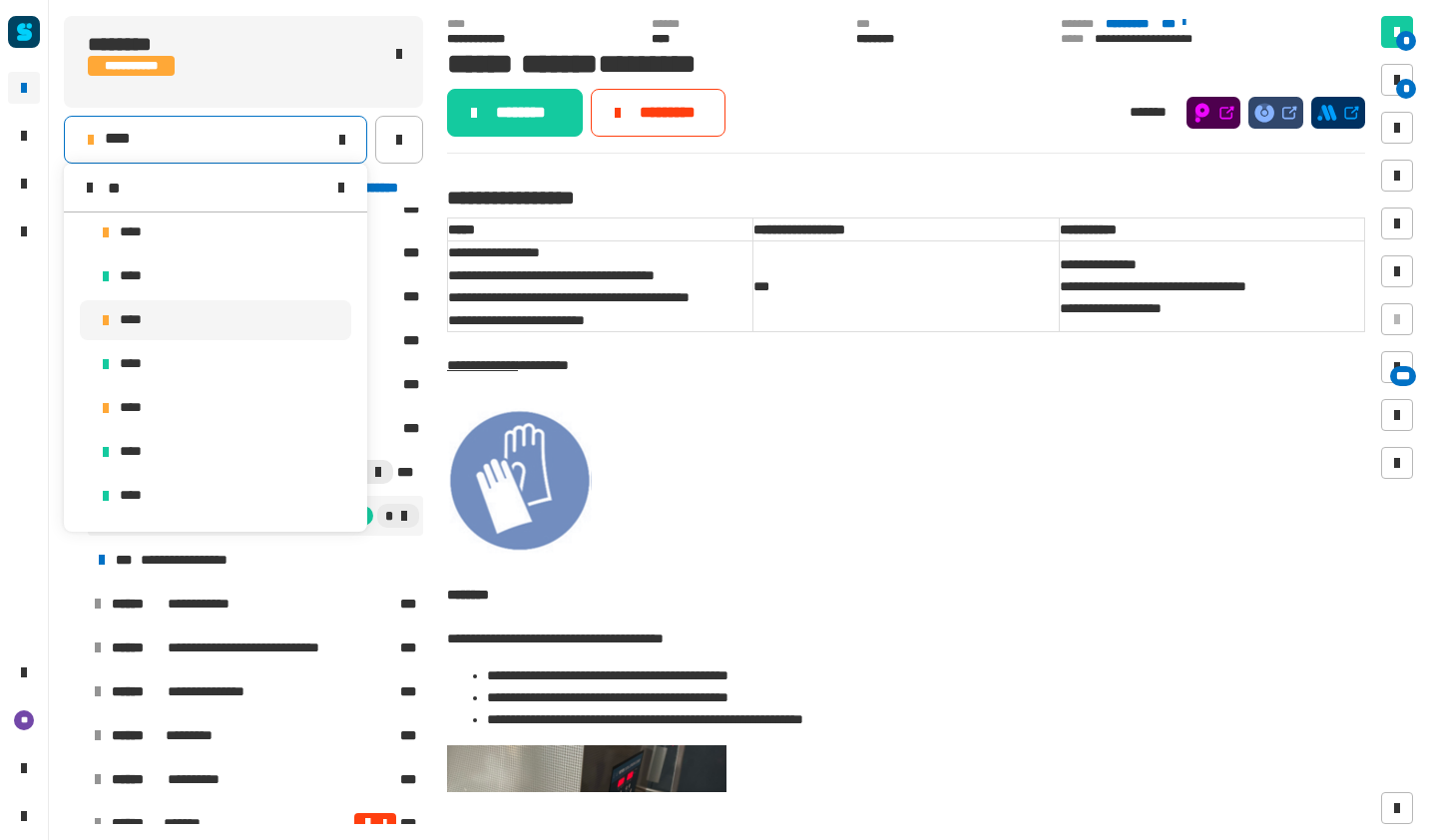 scroll, scrollTop: 0, scrollLeft: 0, axis: both 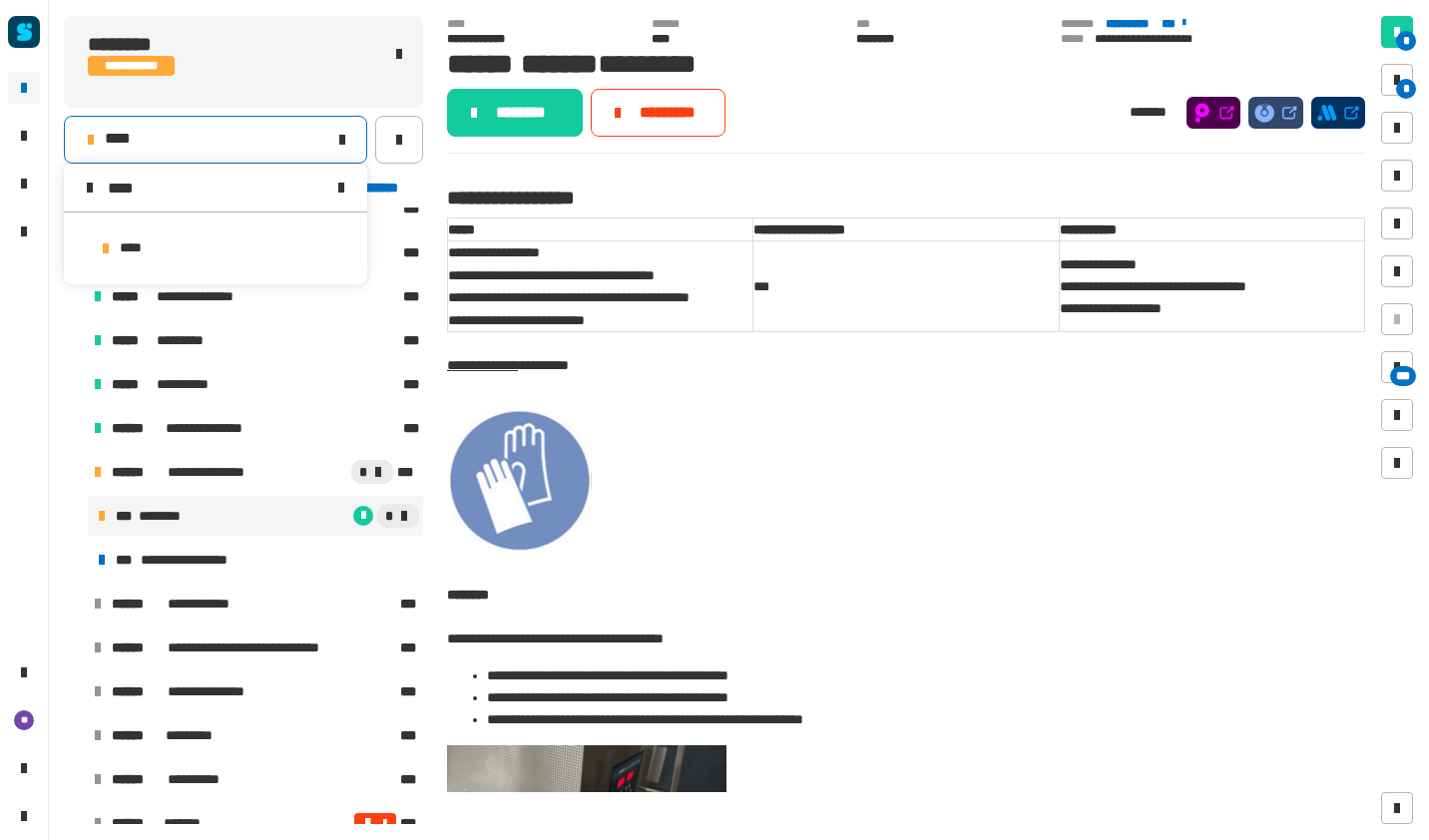 type on "****" 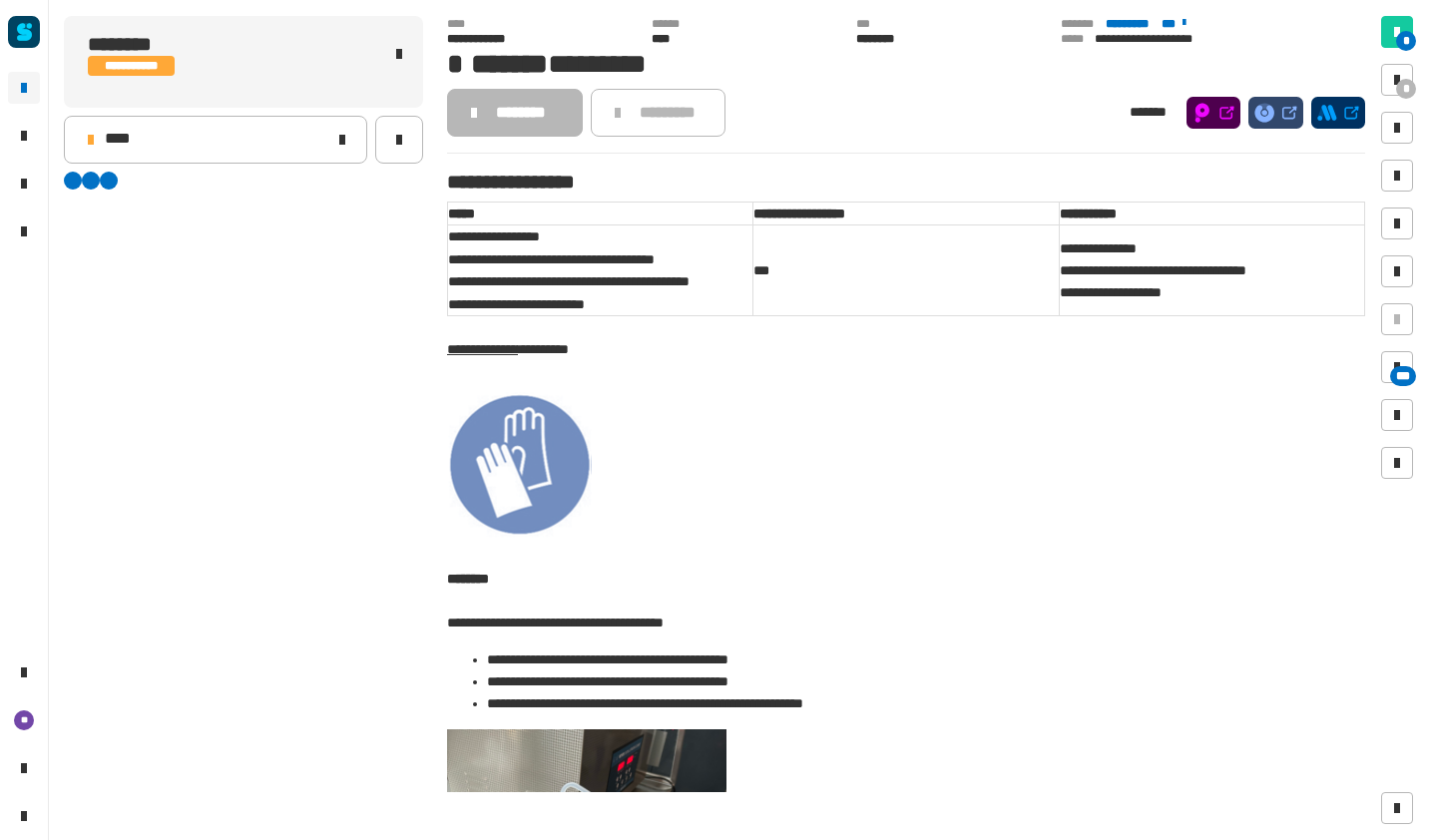 scroll, scrollTop: 0, scrollLeft: 0, axis: both 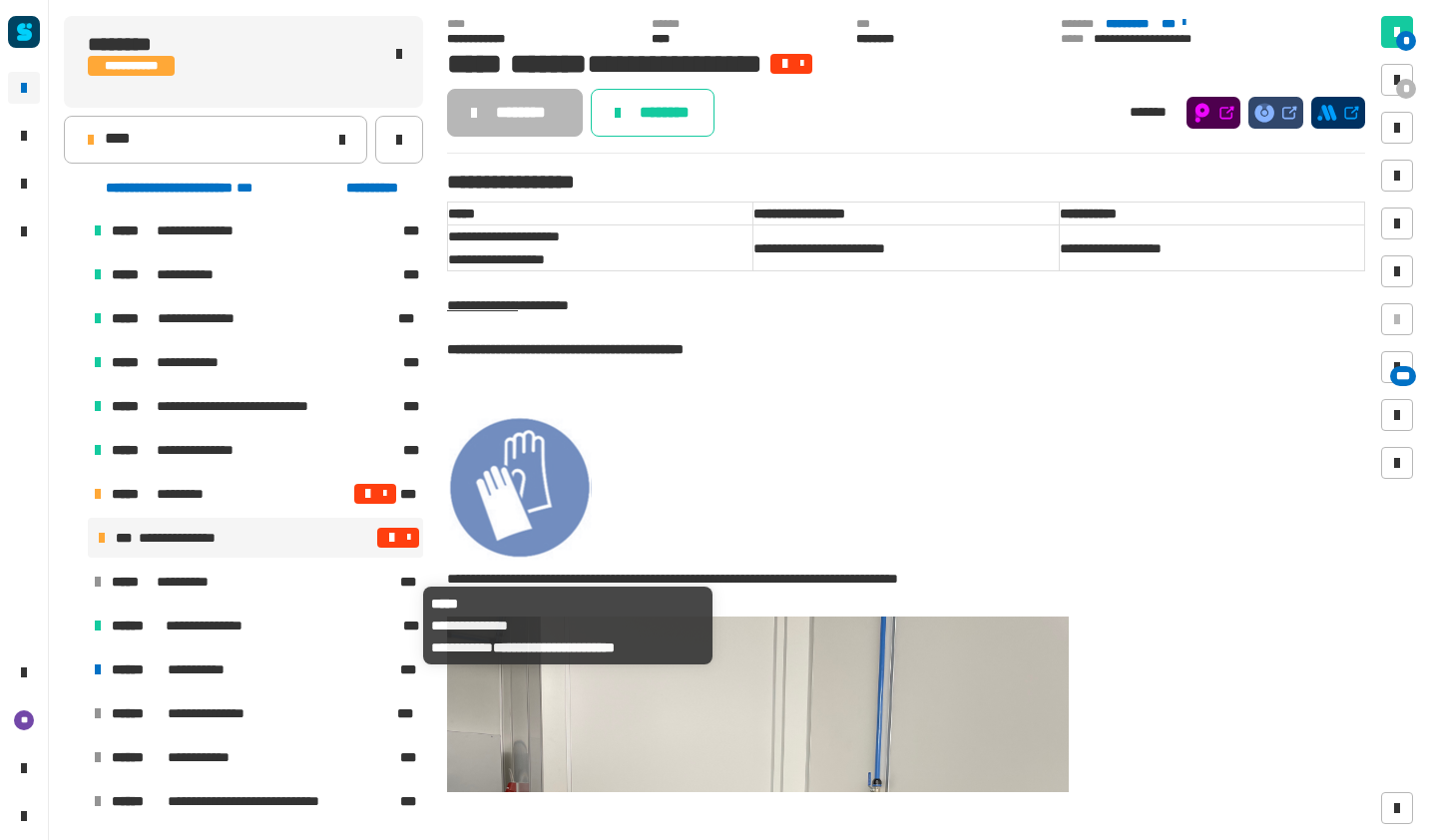 click on "**********" at bounding box center (255, 626) 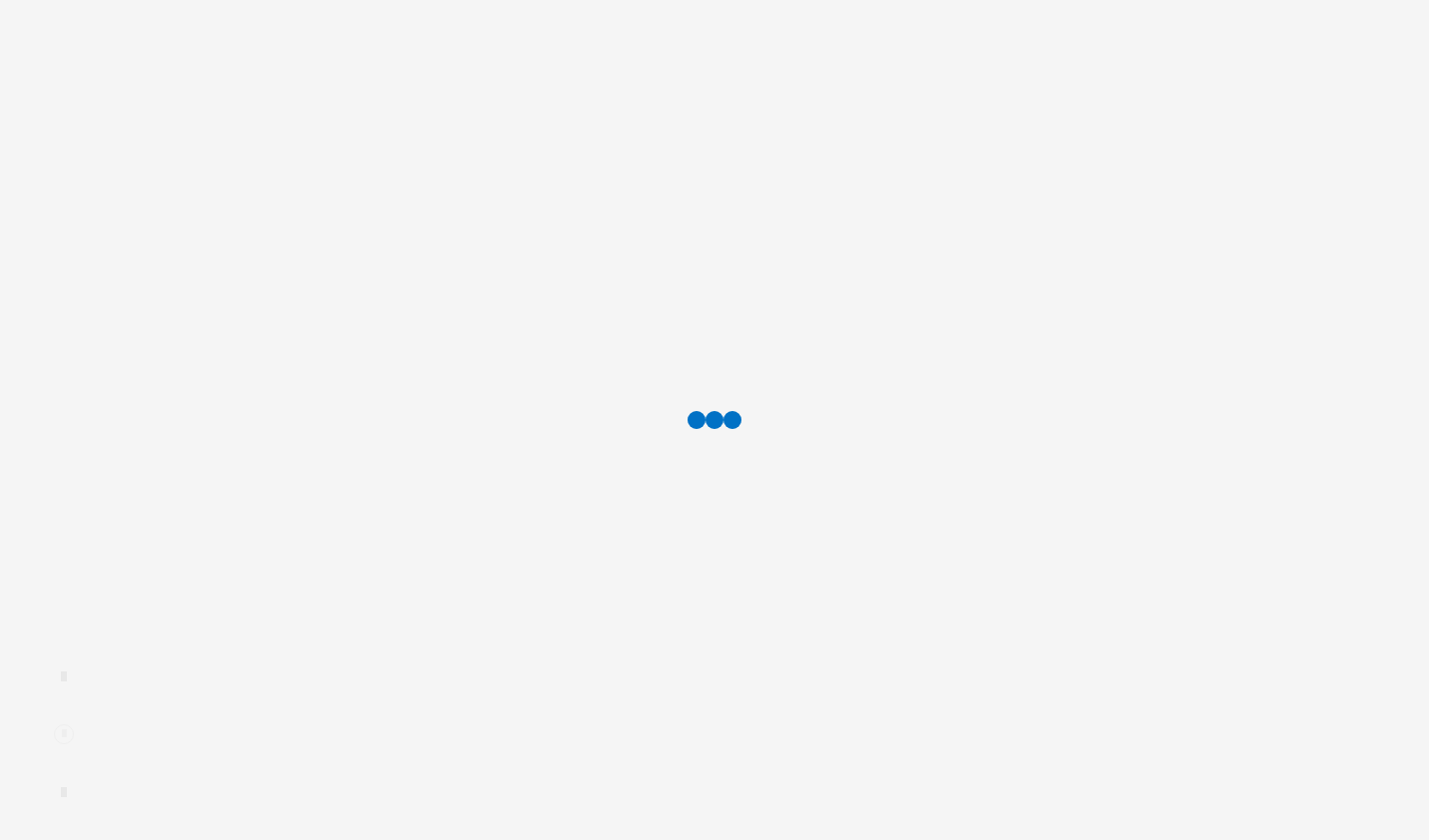 scroll, scrollTop: 0, scrollLeft: 0, axis: both 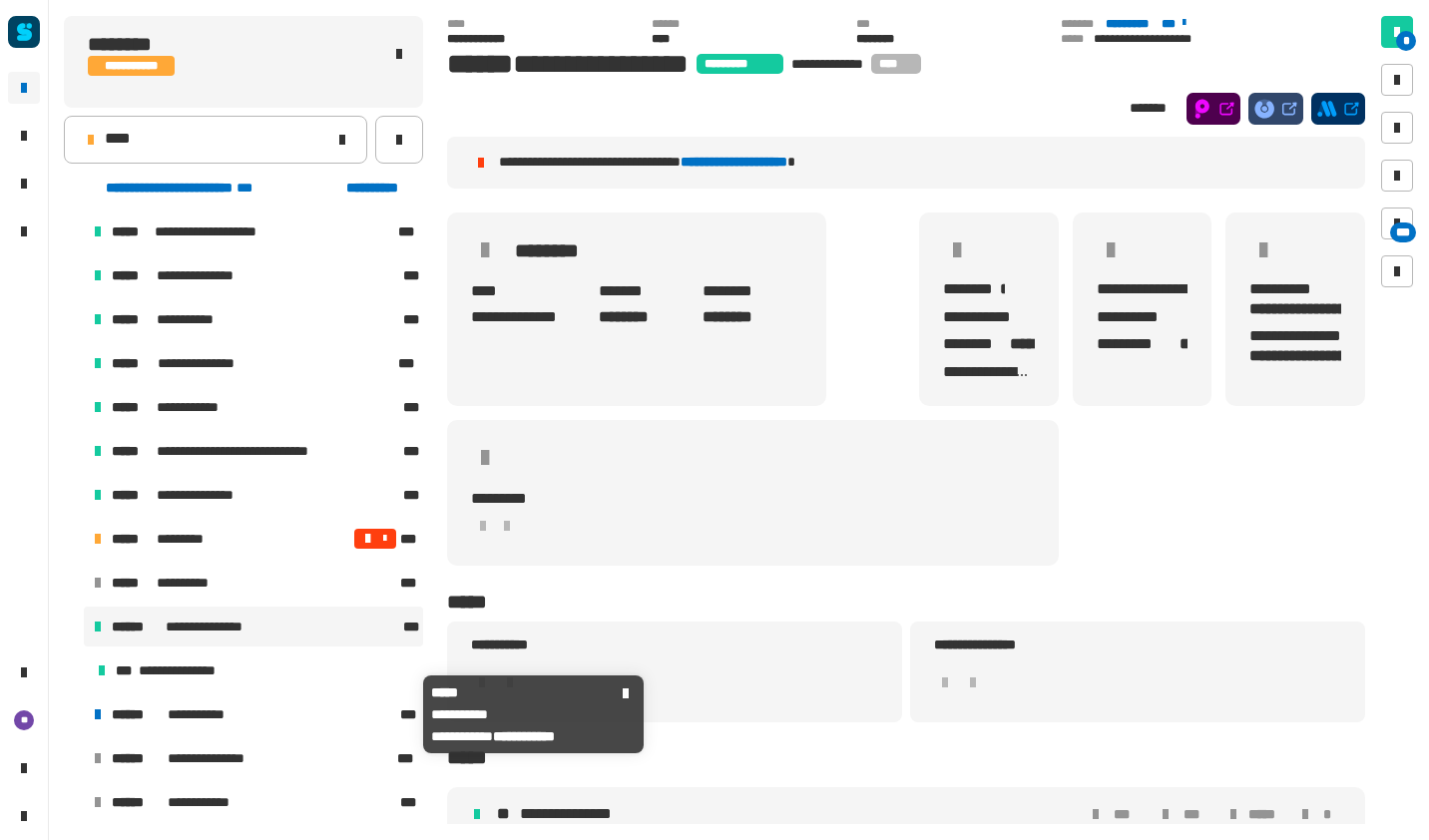click on "**********" at bounding box center [253, 714] 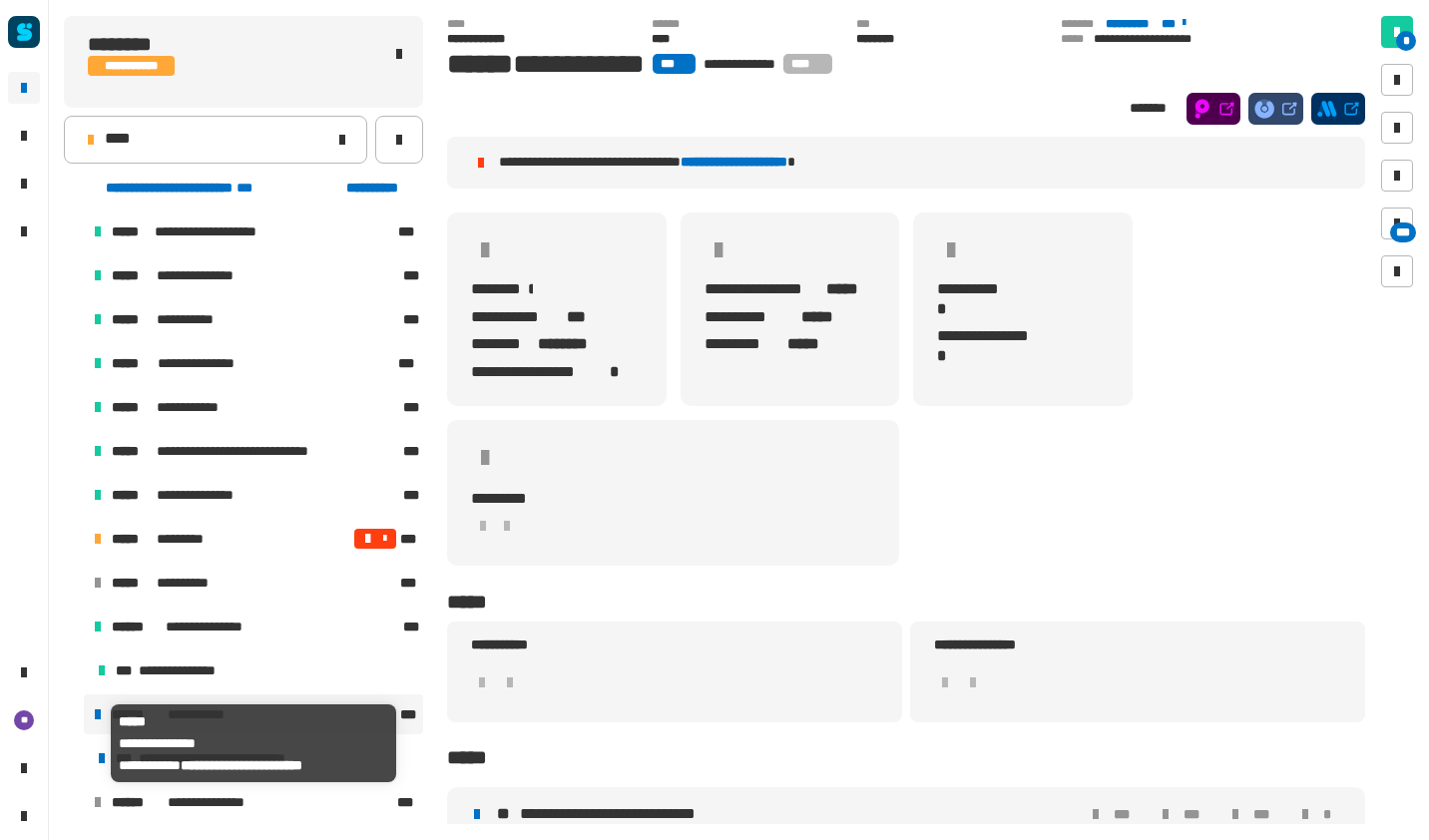 click on "**********" at bounding box center [214, 802] 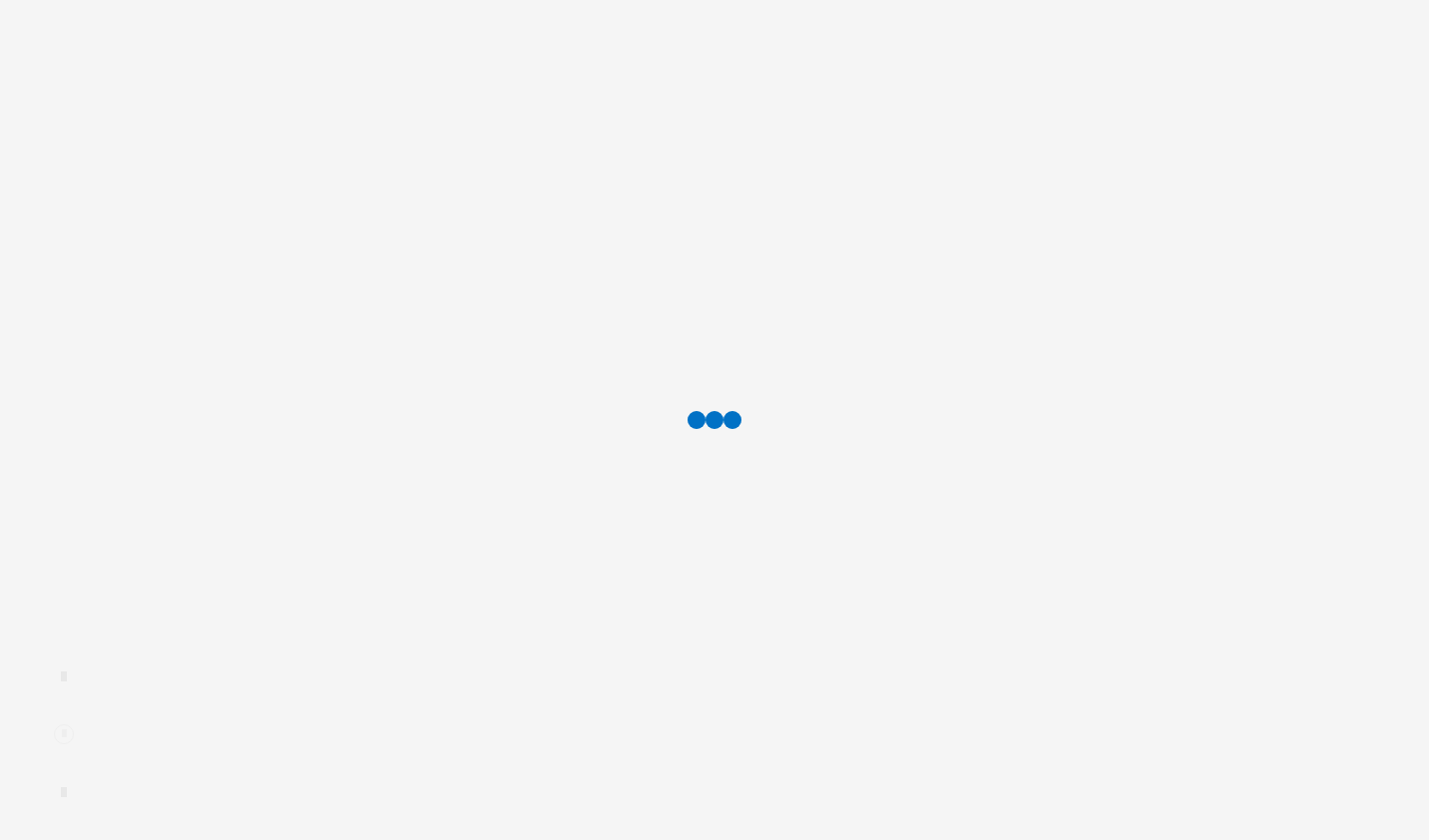 scroll, scrollTop: 0, scrollLeft: 0, axis: both 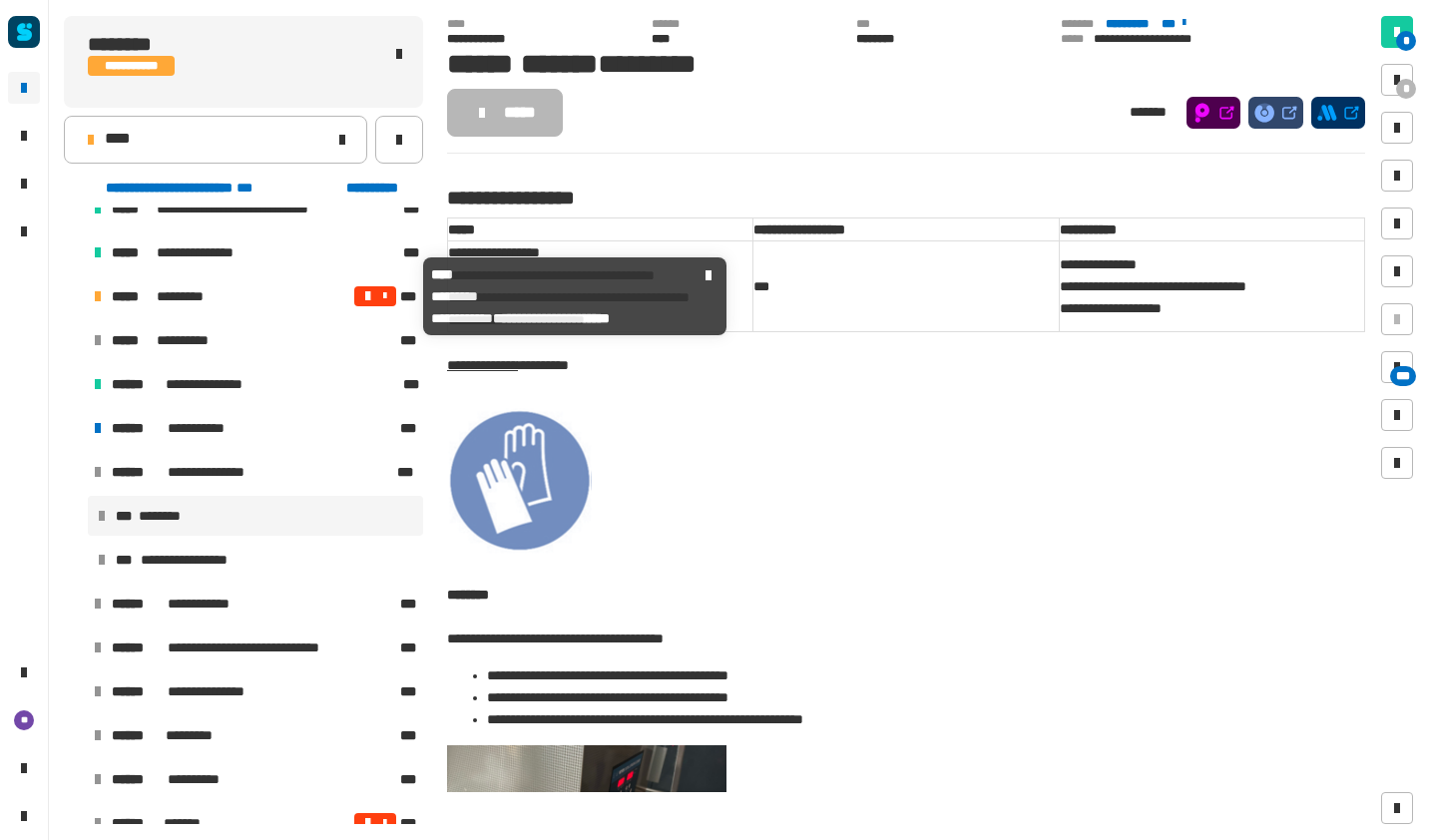 click at bounding box center (368, 296) 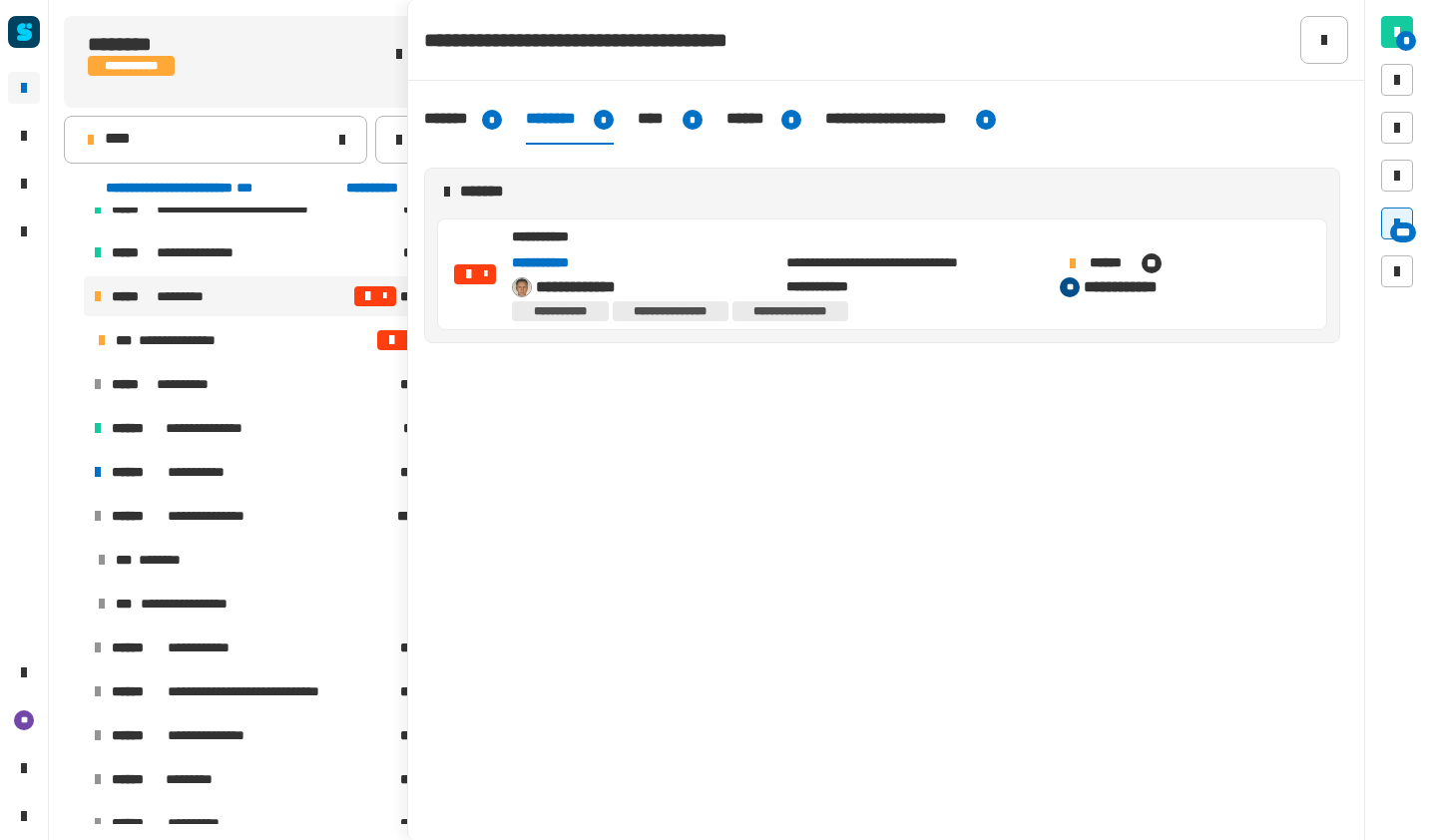 click 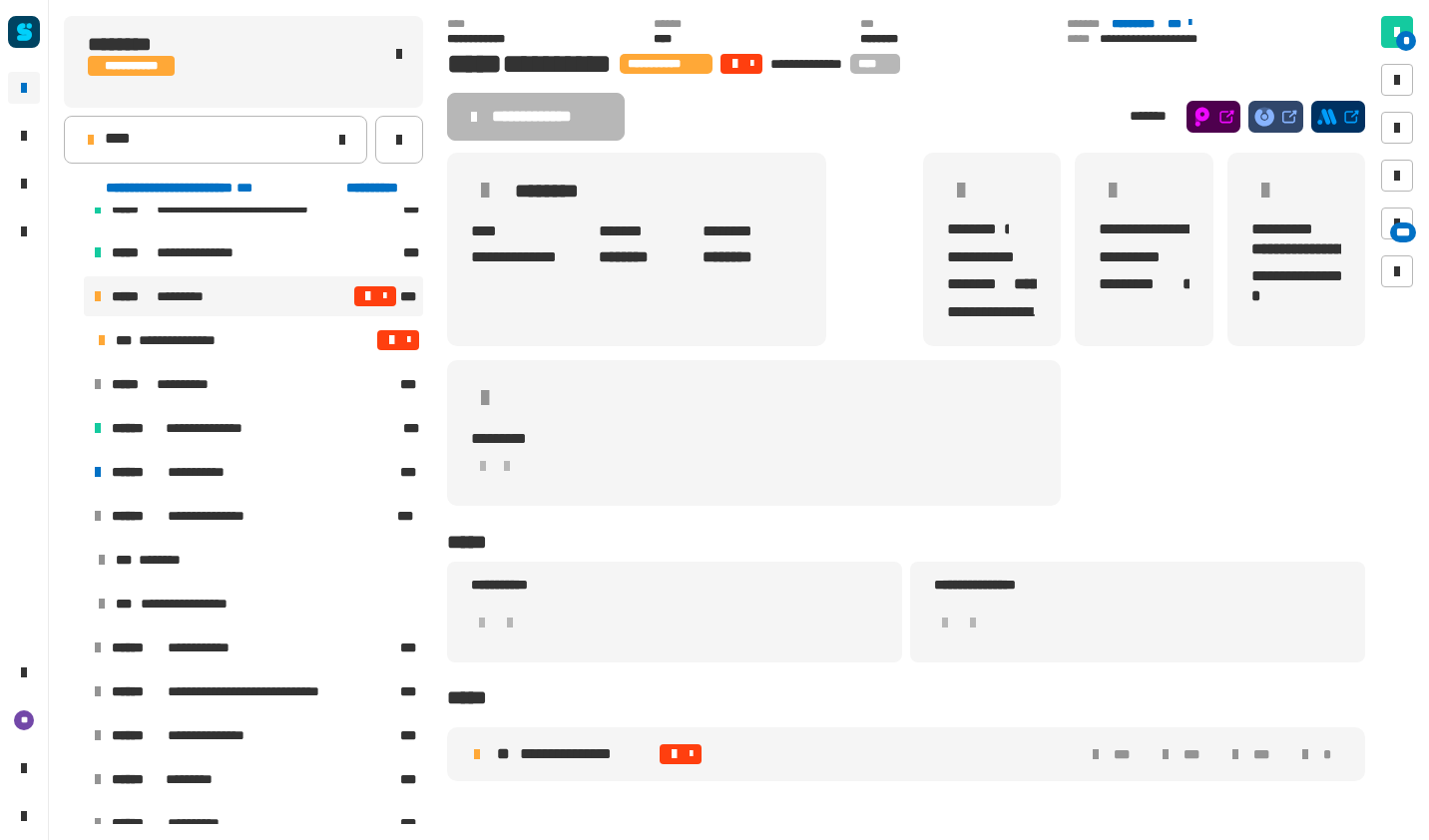 click at bounding box center (368, 296) 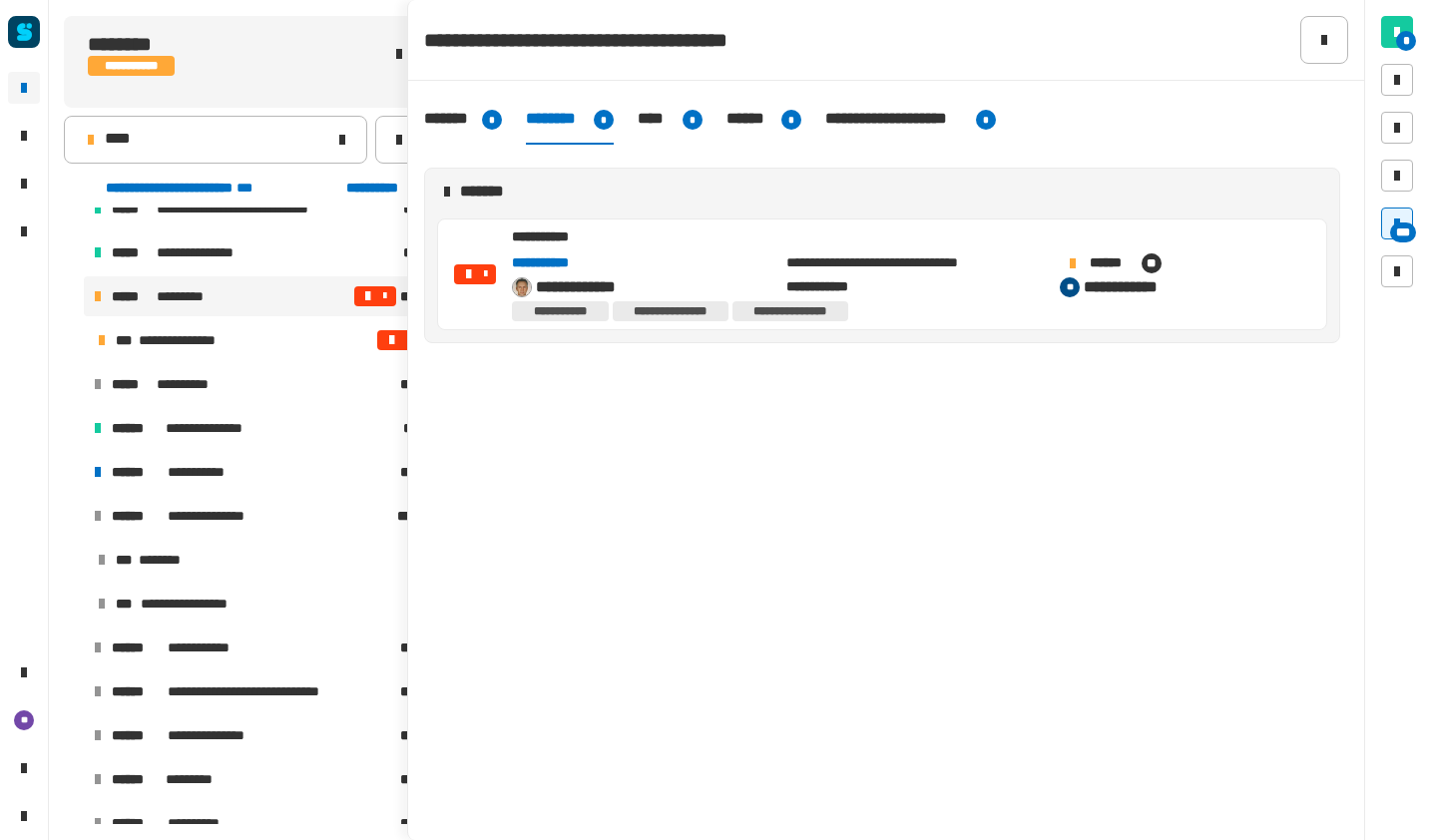 click 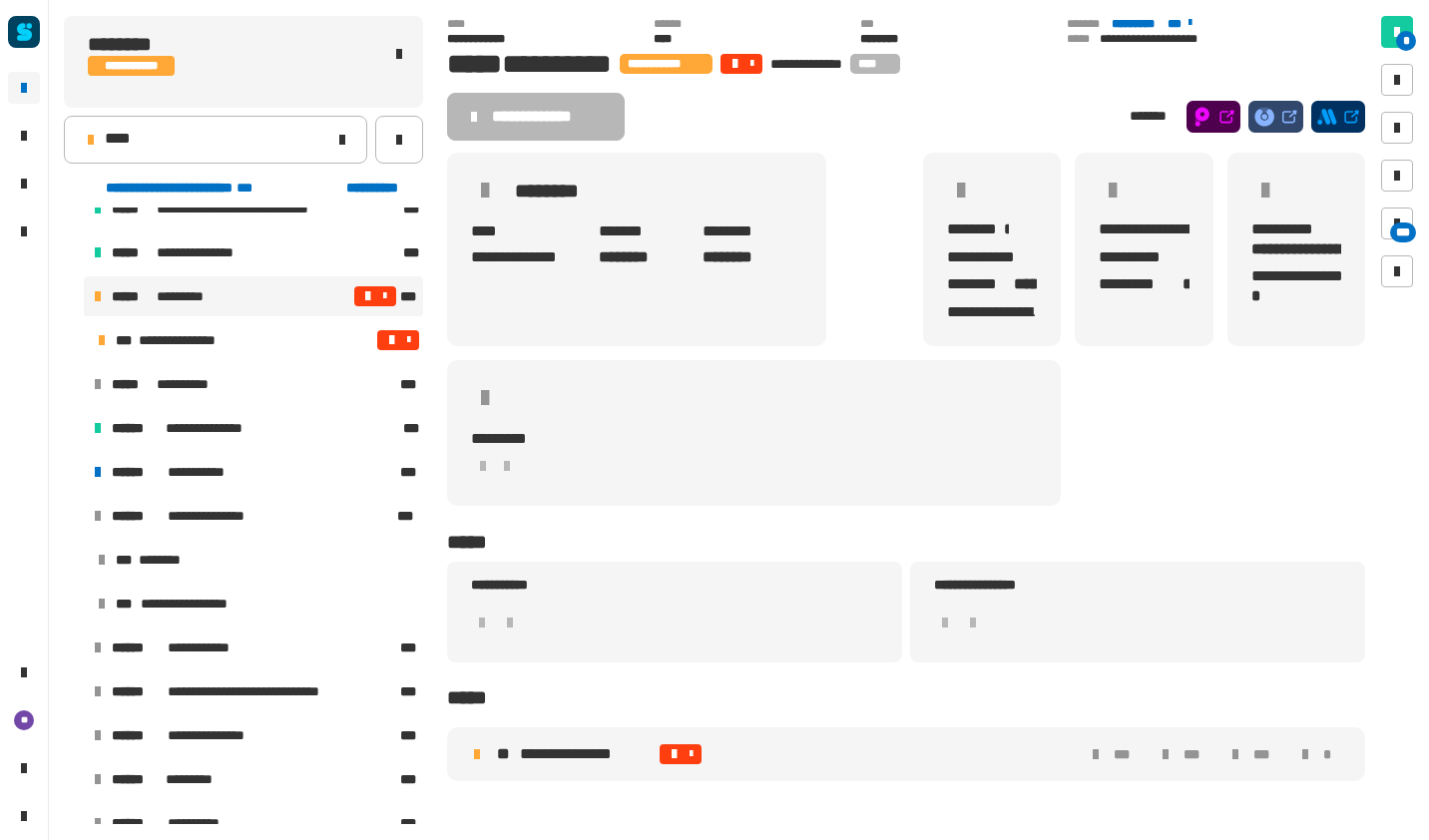 click on "****" 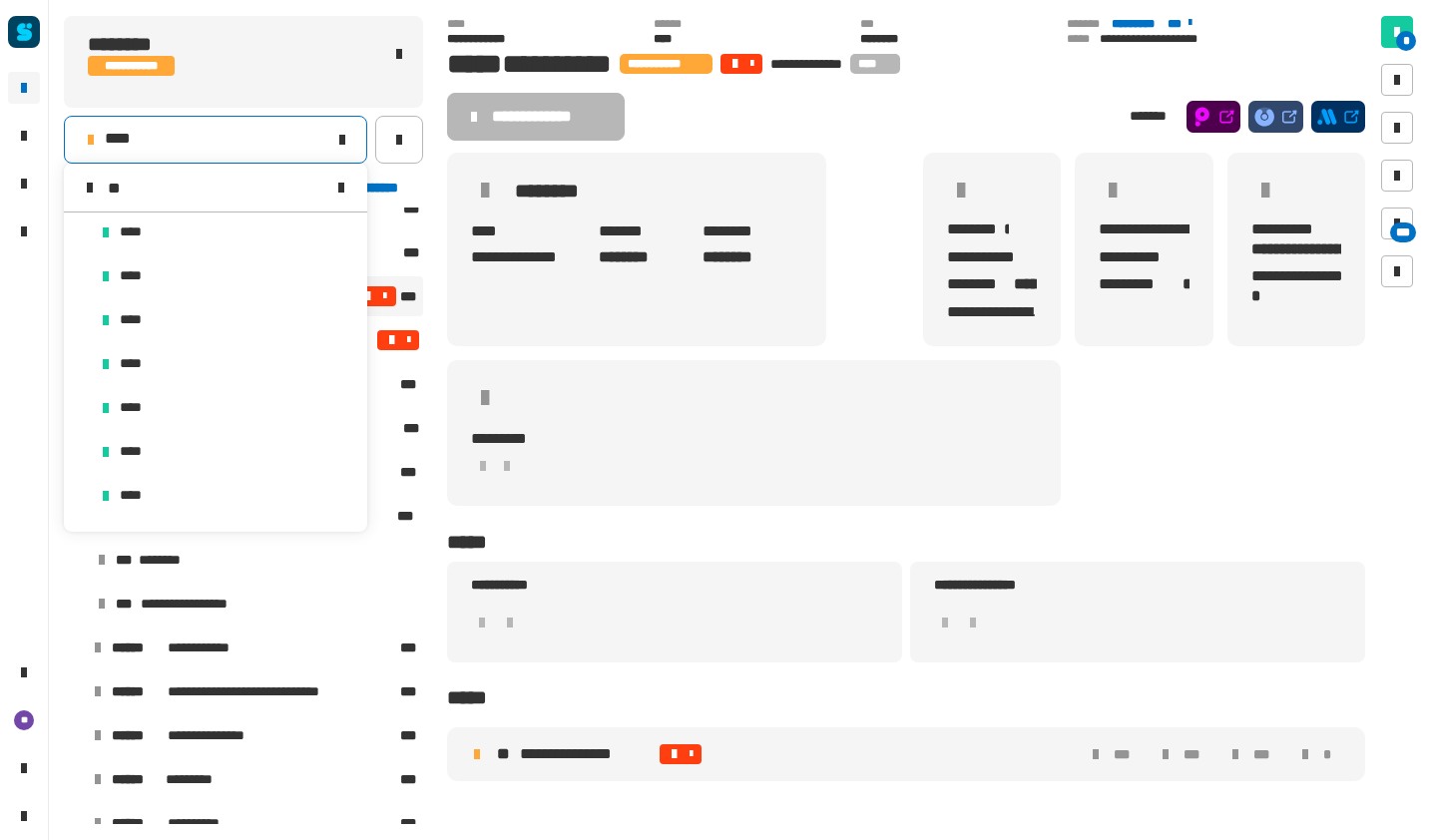 scroll, scrollTop: 0, scrollLeft: 0, axis: both 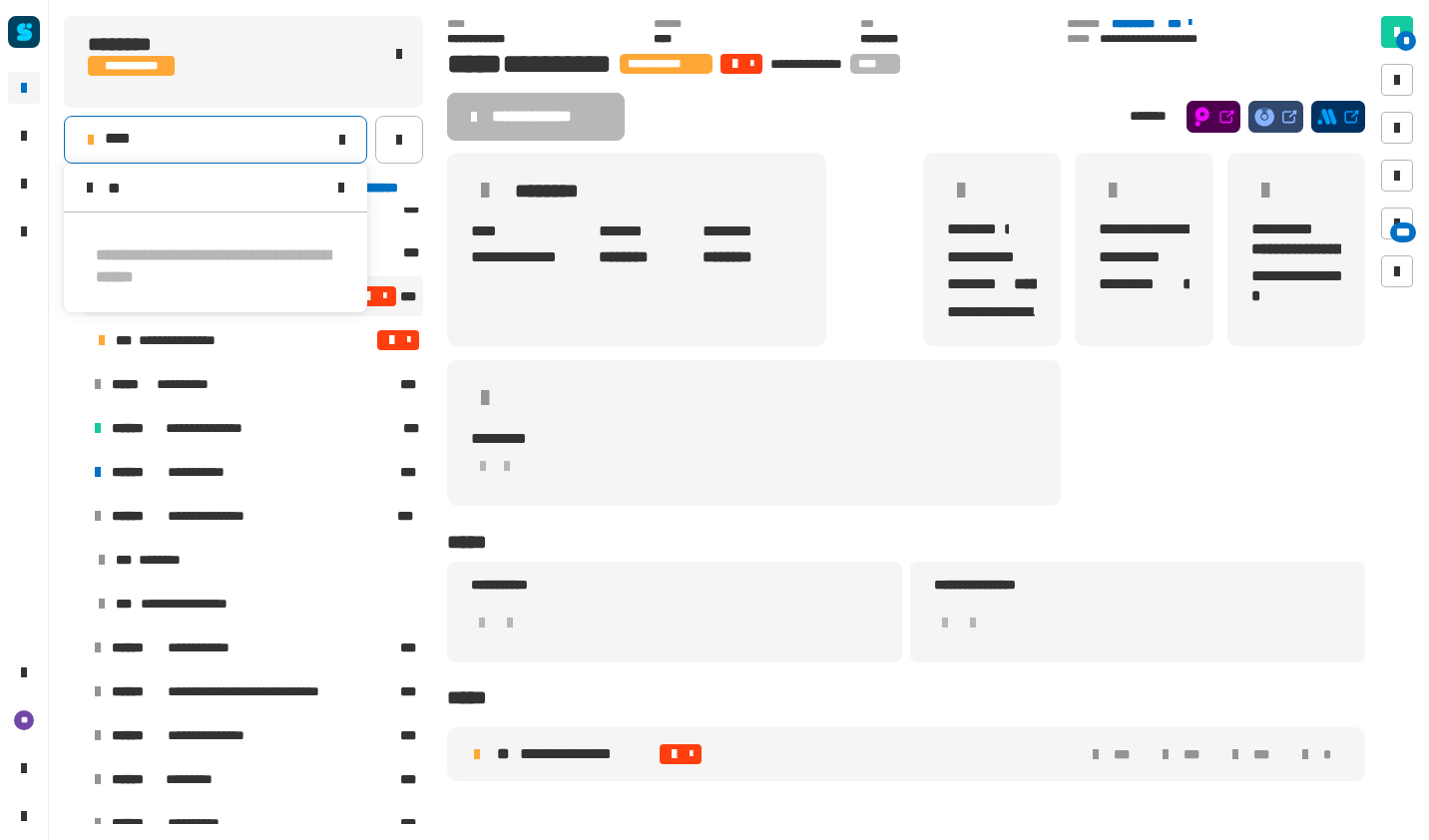 type on "*" 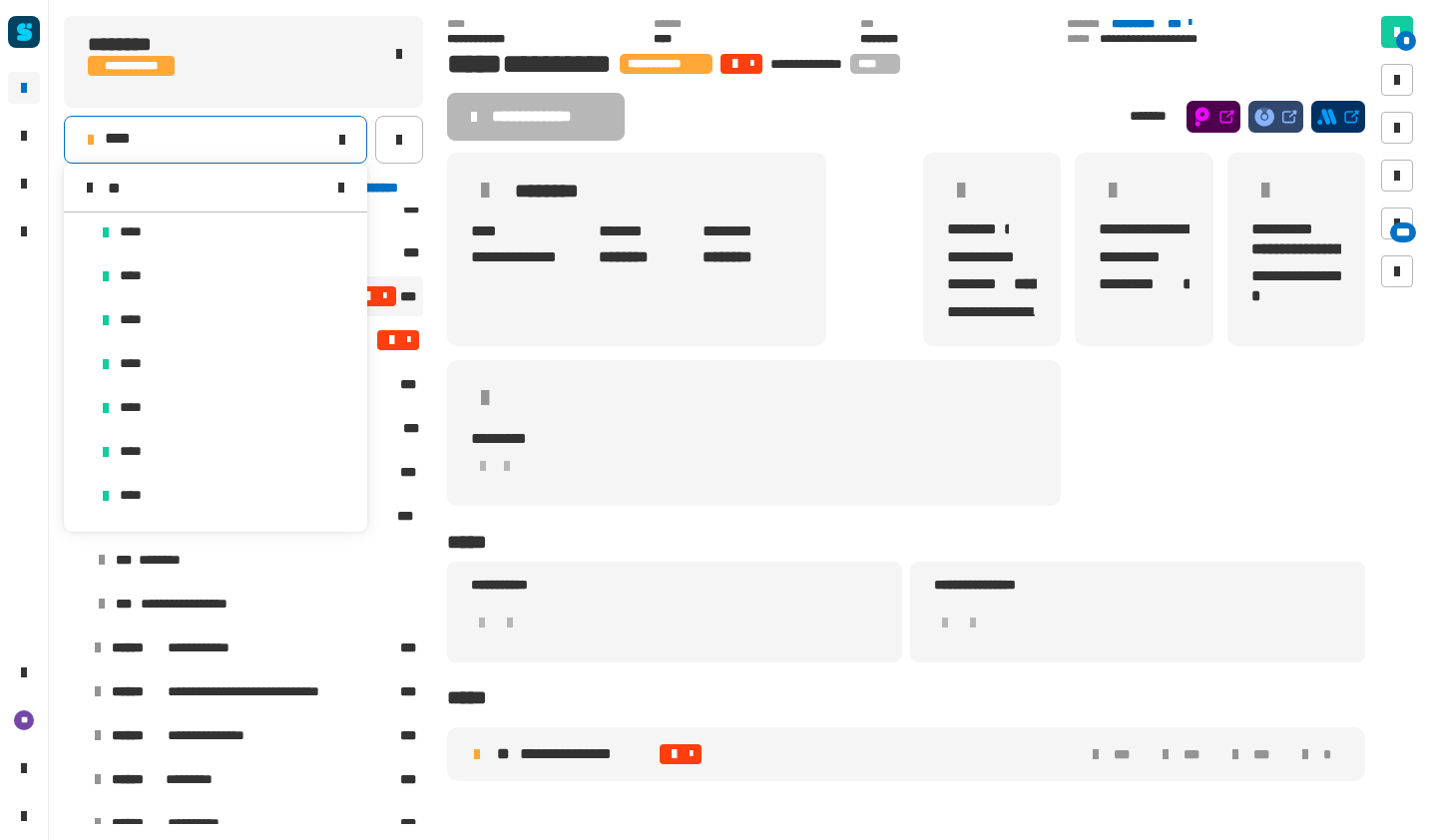 scroll, scrollTop: 0, scrollLeft: 0, axis: both 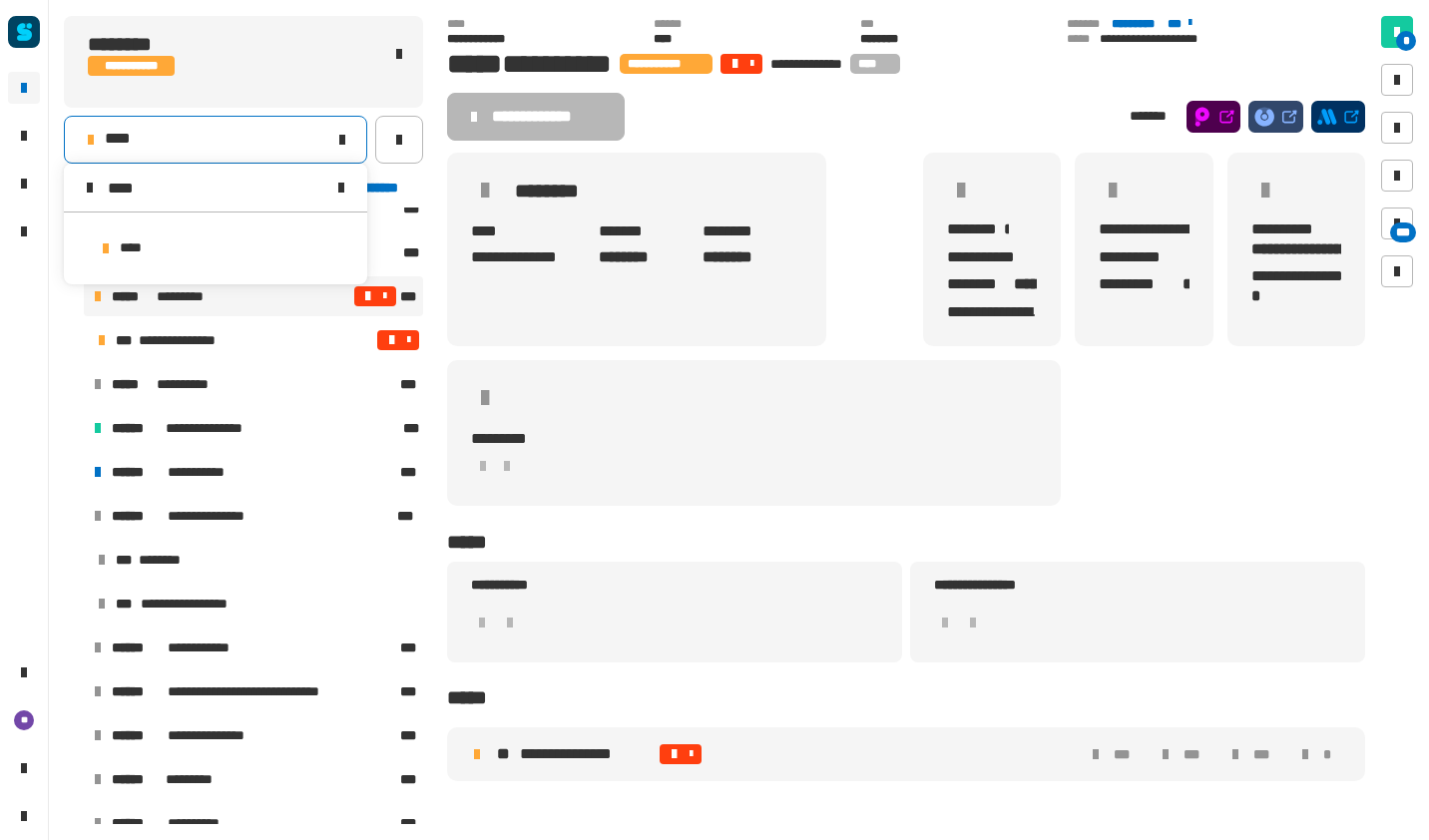 type on "****" 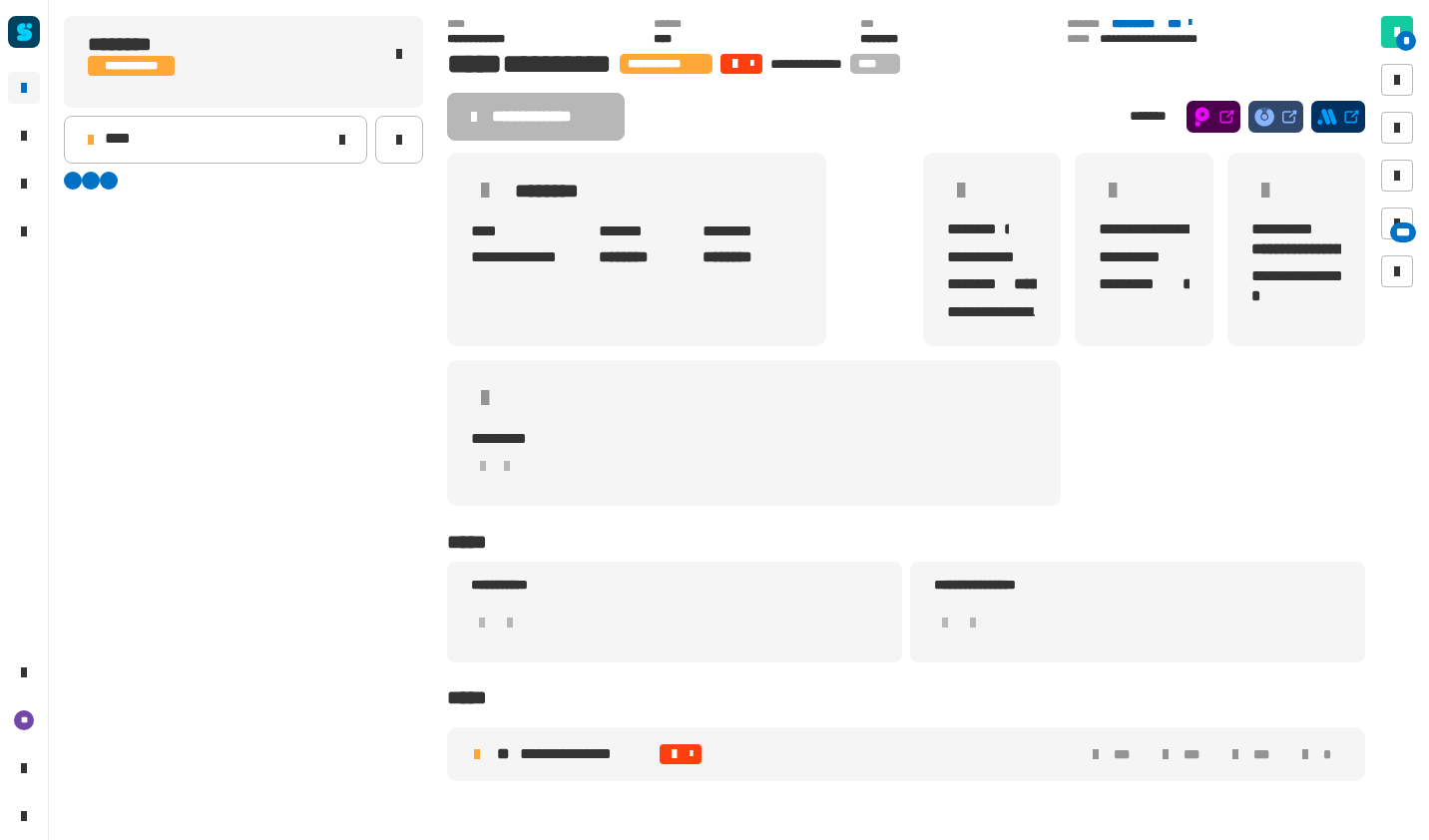 scroll, scrollTop: 0, scrollLeft: 0, axis: both 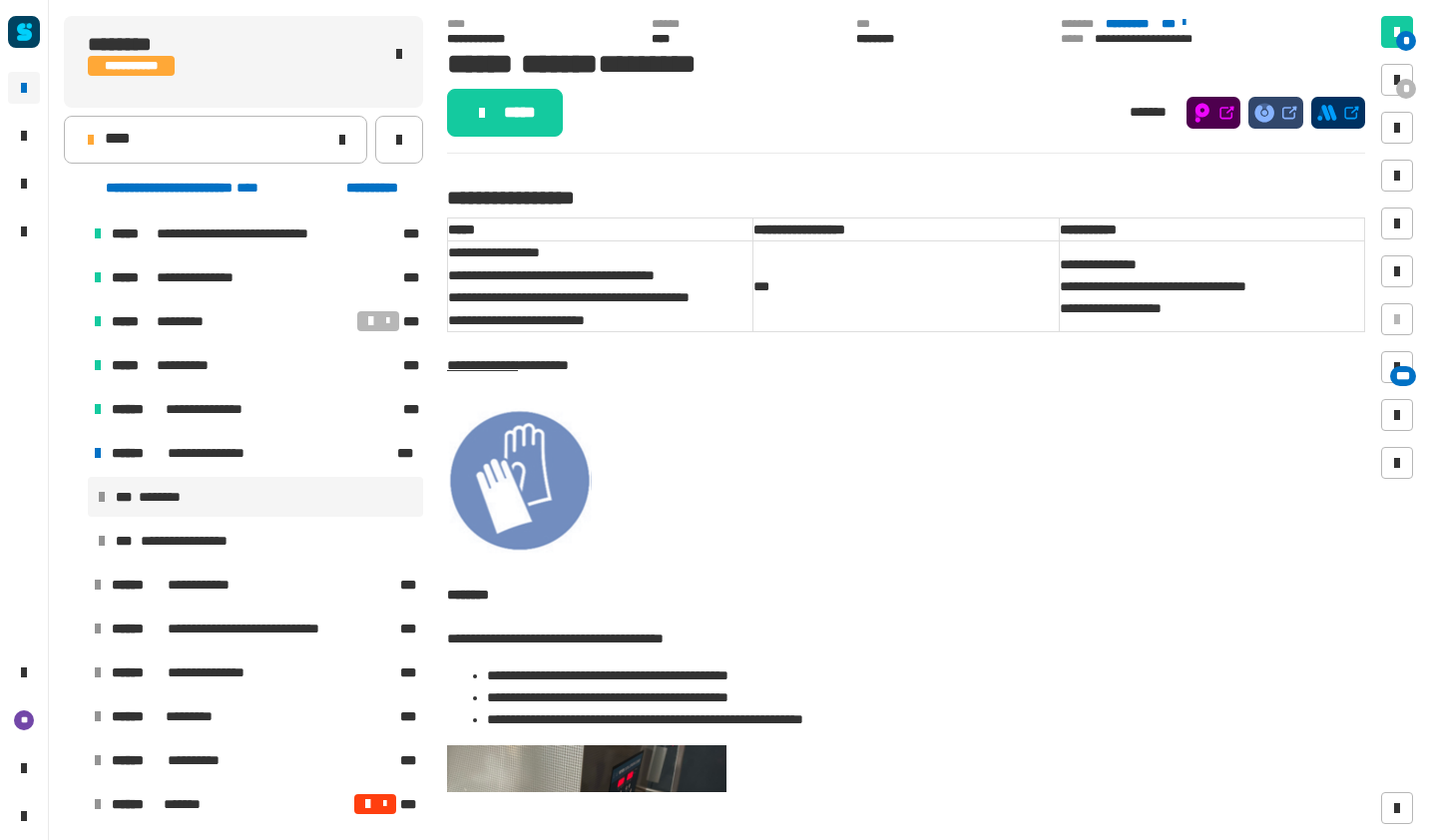 click at bounding box center (368, 804) 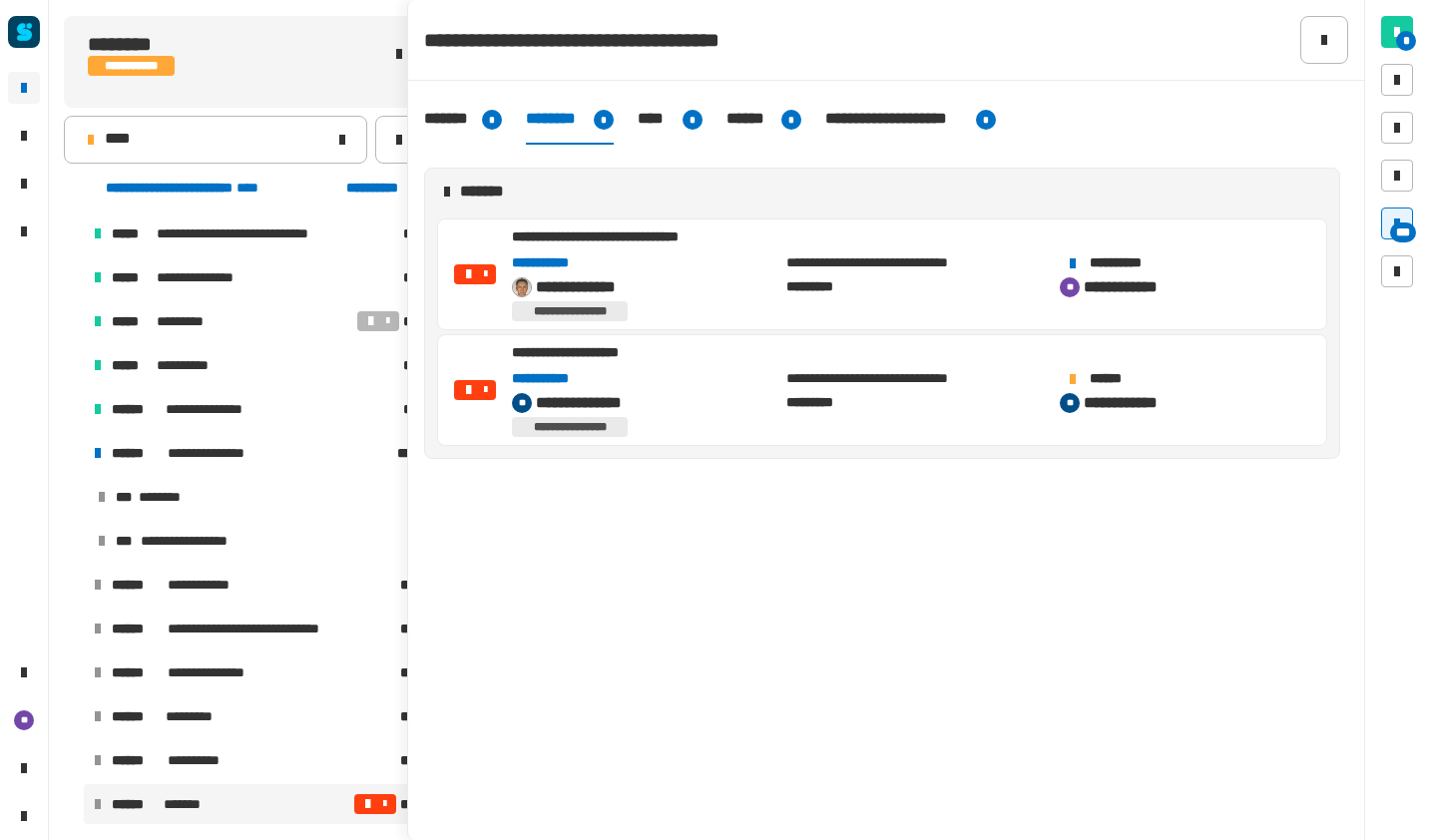 click 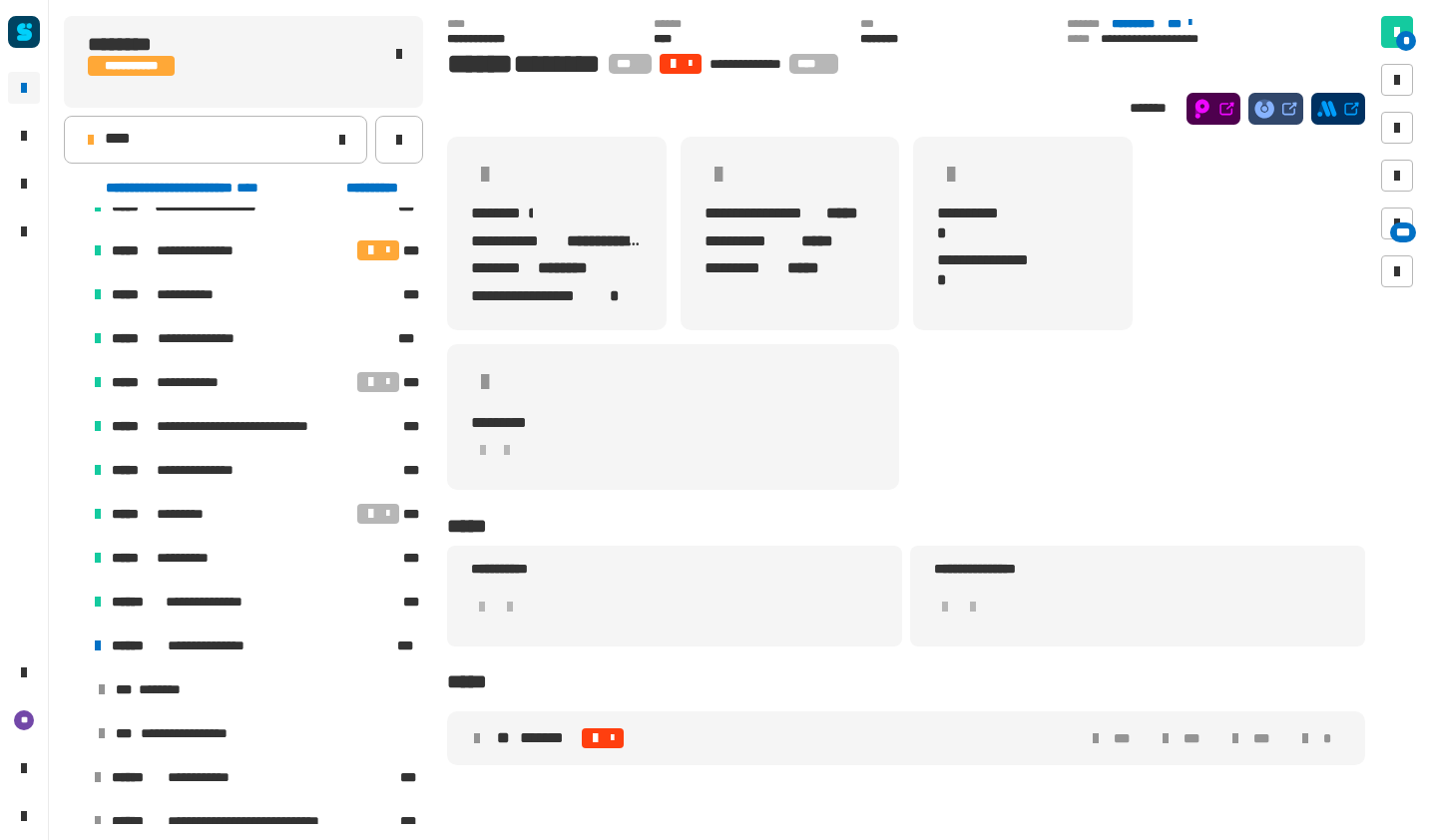 scroll, scrollTop: 0, scrollLeft: 0, axis: both 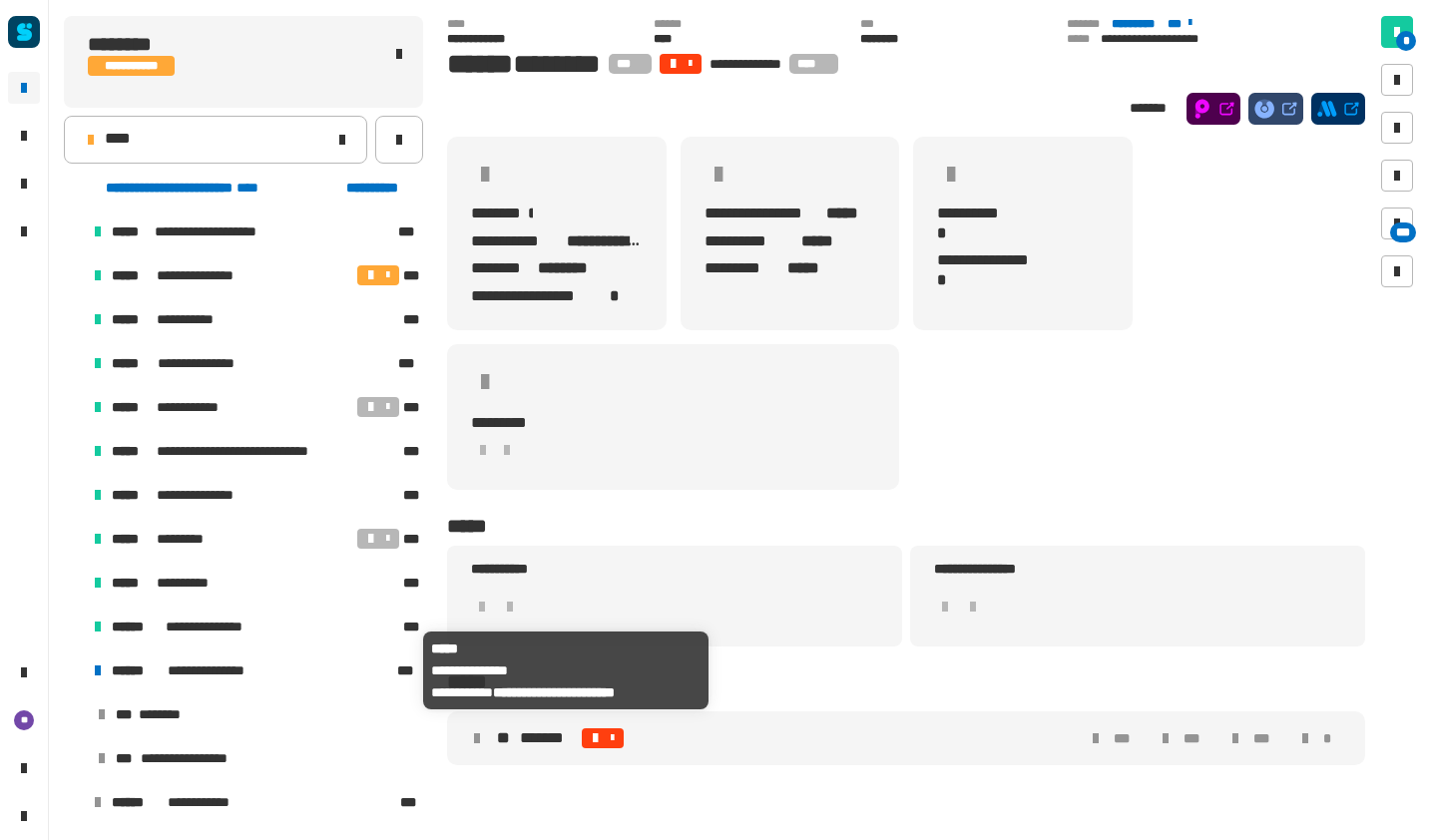 click on "**********" at bounding box center [214, 670] 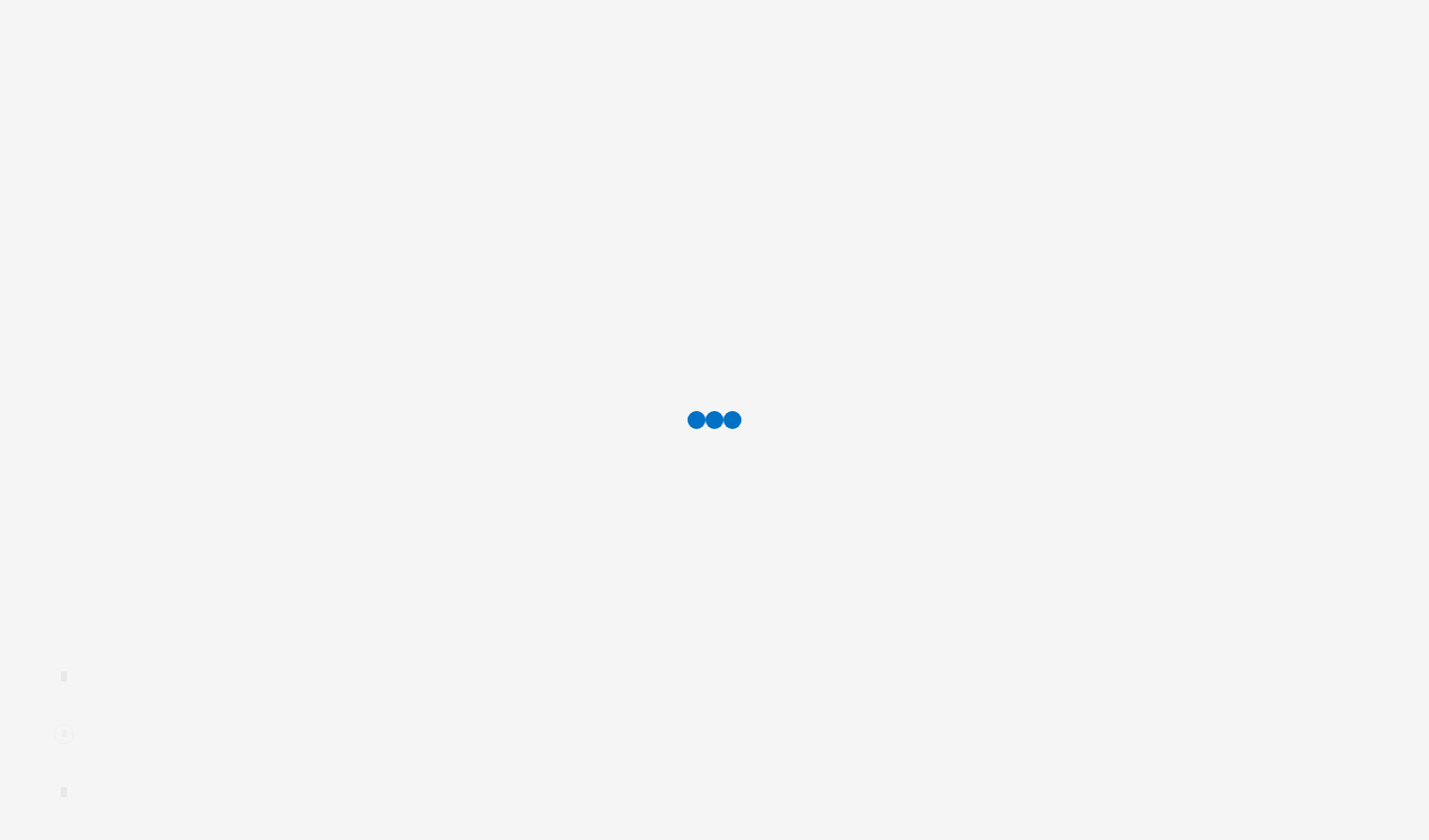 scroll, scrollTop: 0, scrollLeft: 0, axis: both 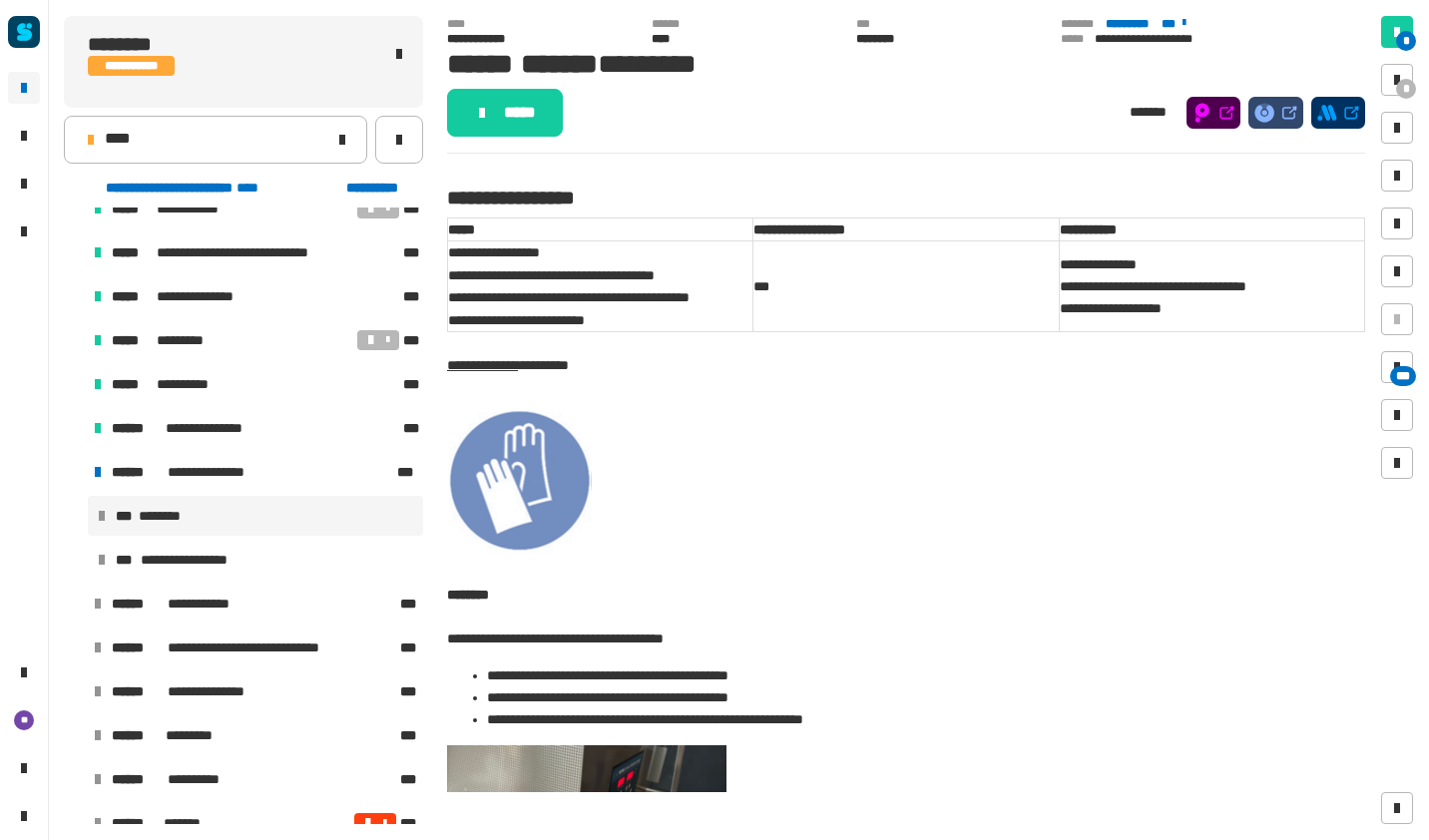 click on "*** ********" at bounding box center [255, 516] 